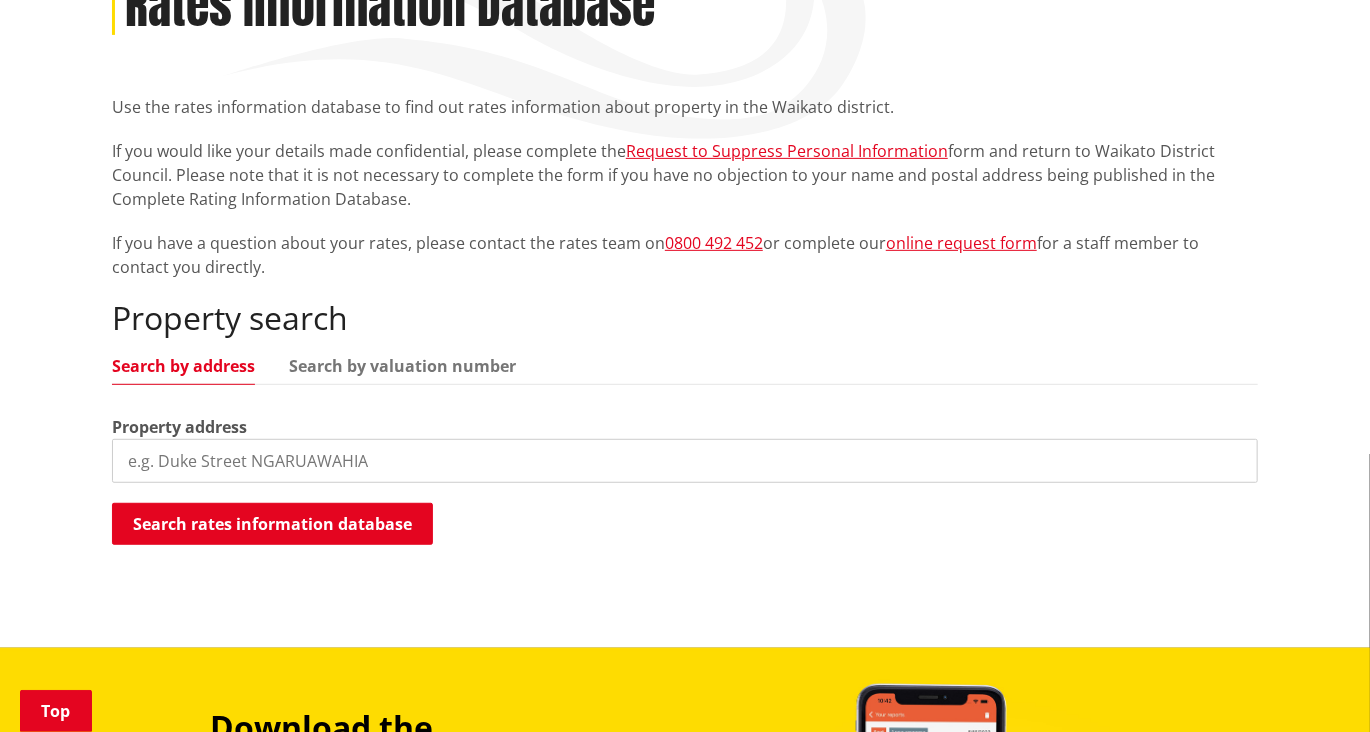 scroll, scrollTop: 310, scrollLeft: 0, axis: vertical 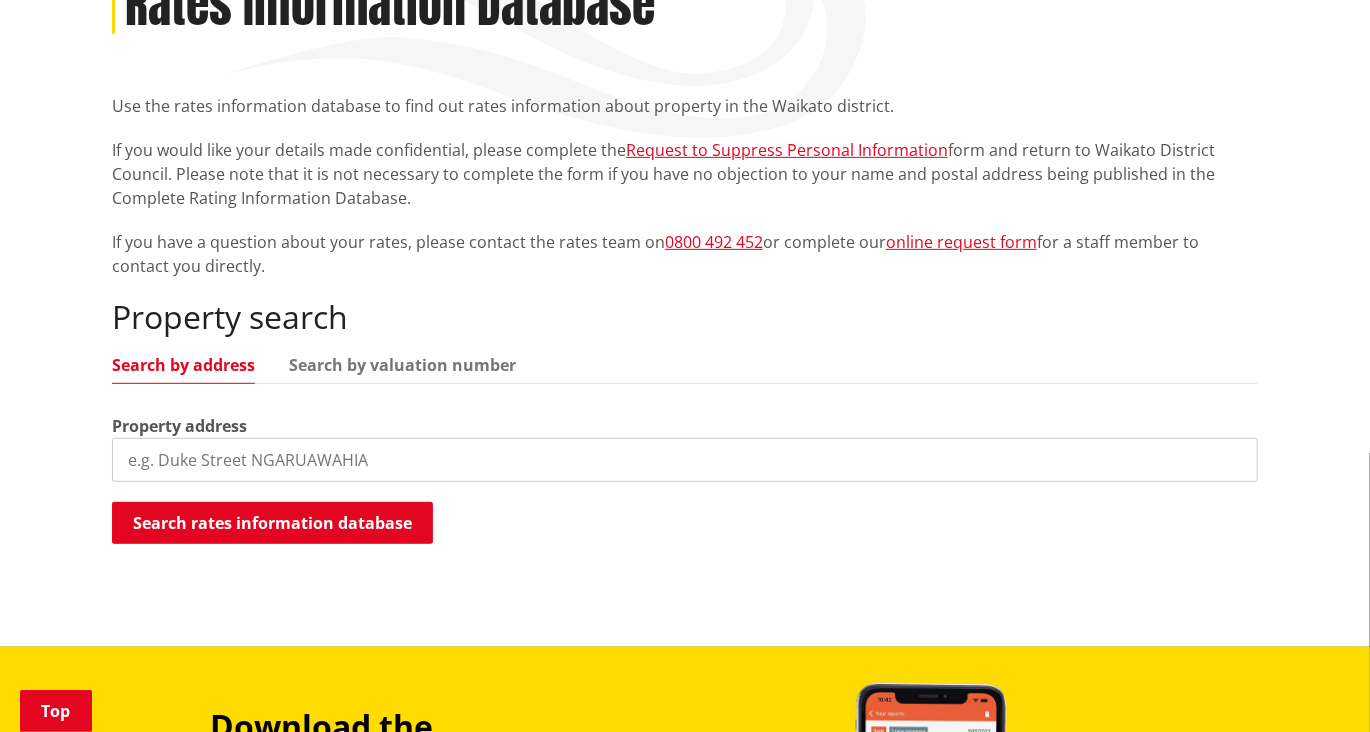click on "Search by valuation number" at bounding box center [402, 365] 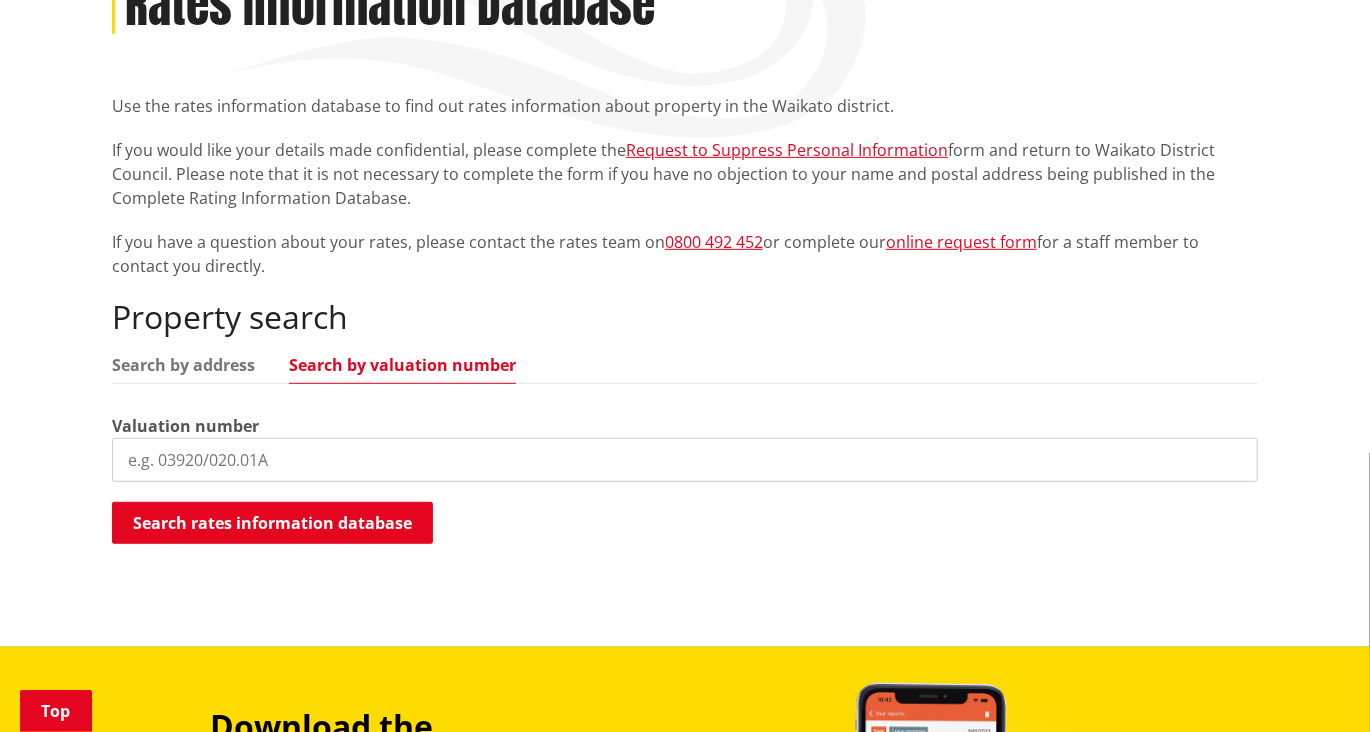 click at bounding box center [685, 460] 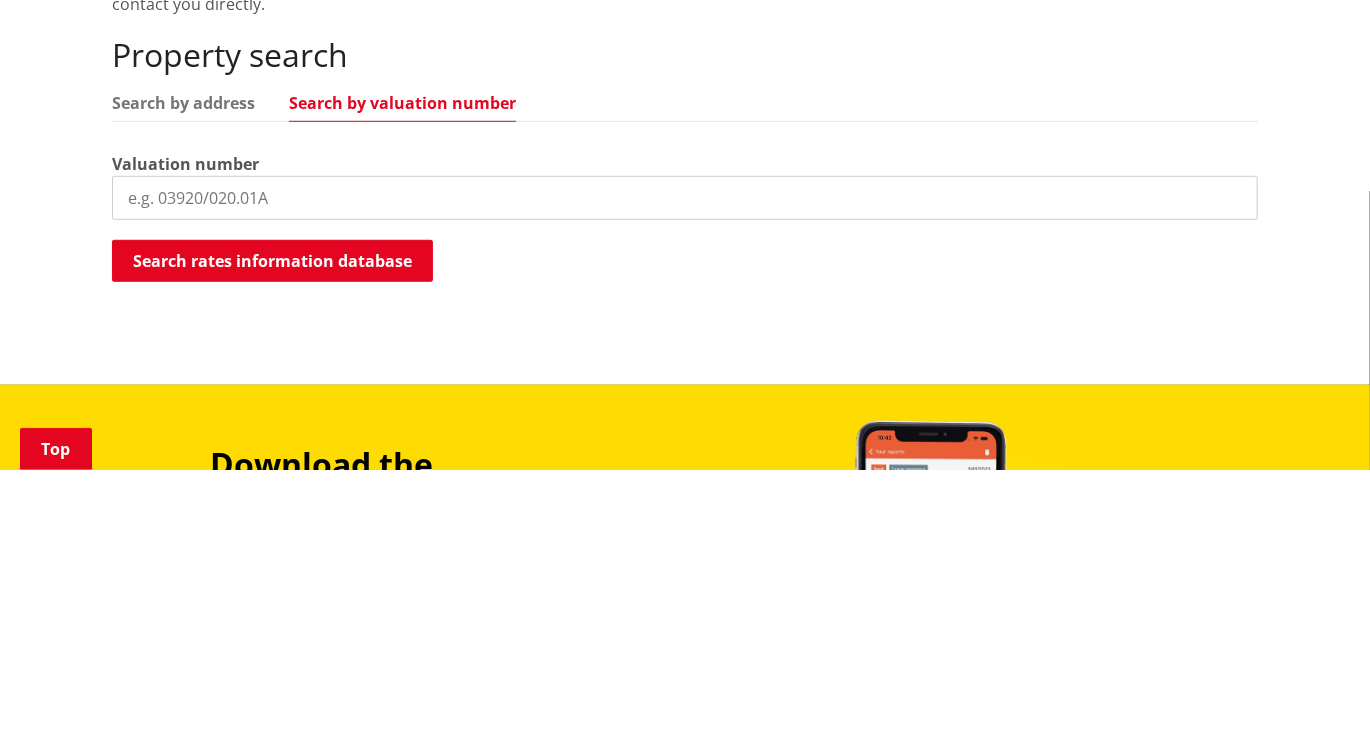 scroll, scrollTop: 310, scrollLeft: 0, axis: vertical 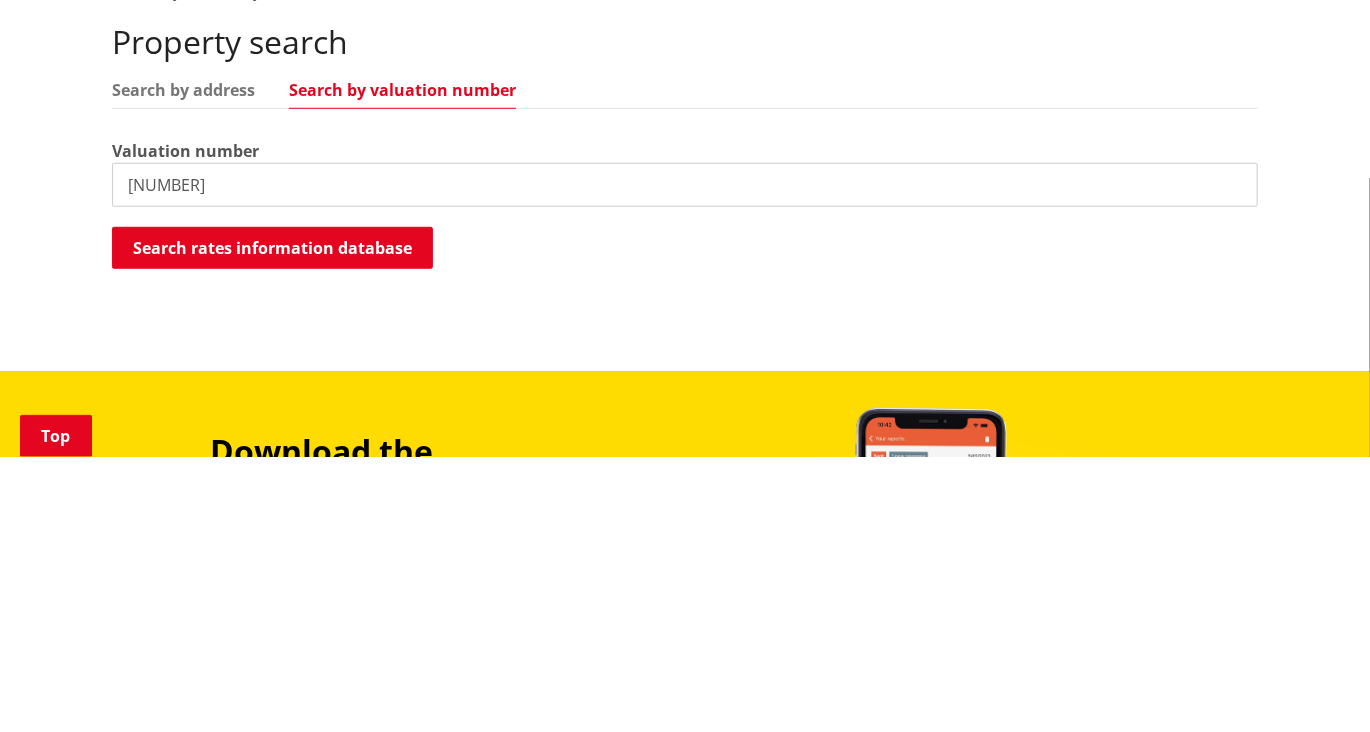 click on "Search rates information database" at bounding box center (272, 523) 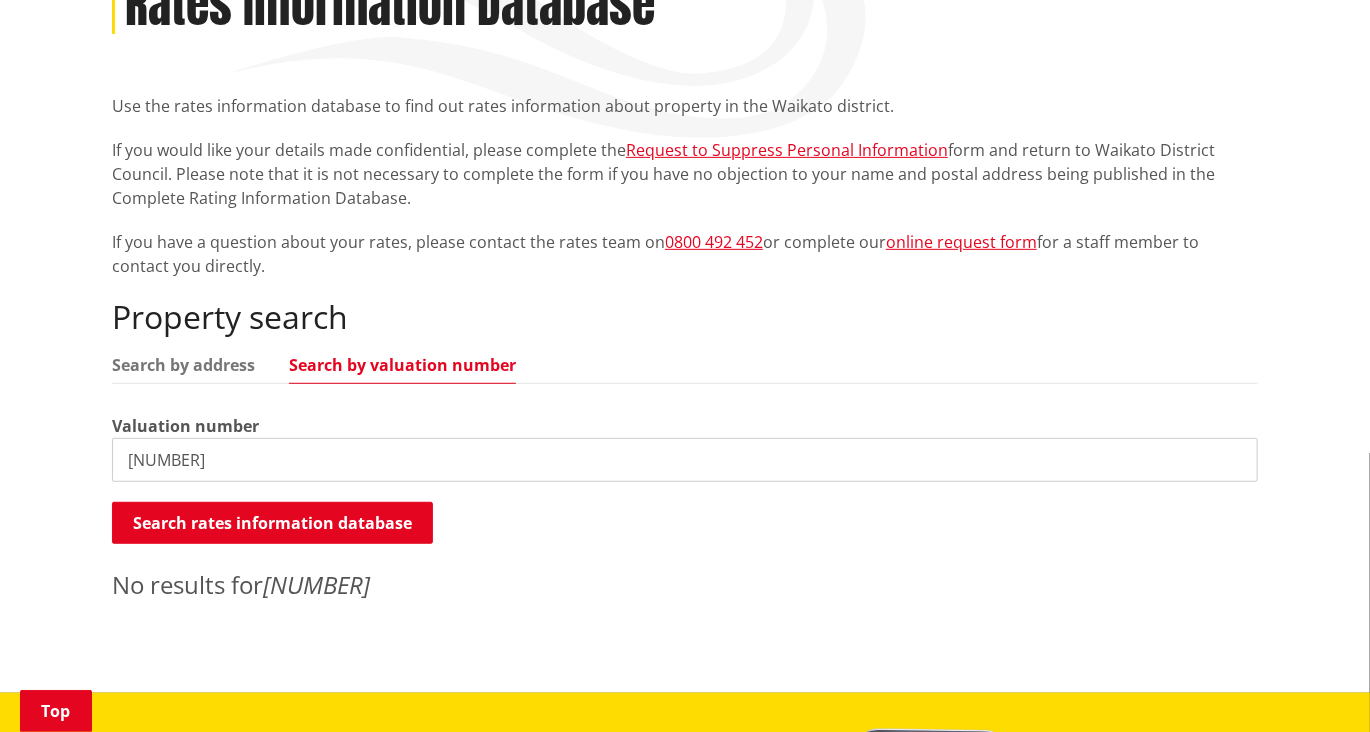 click on "558152" at bounding box center [685, 460] 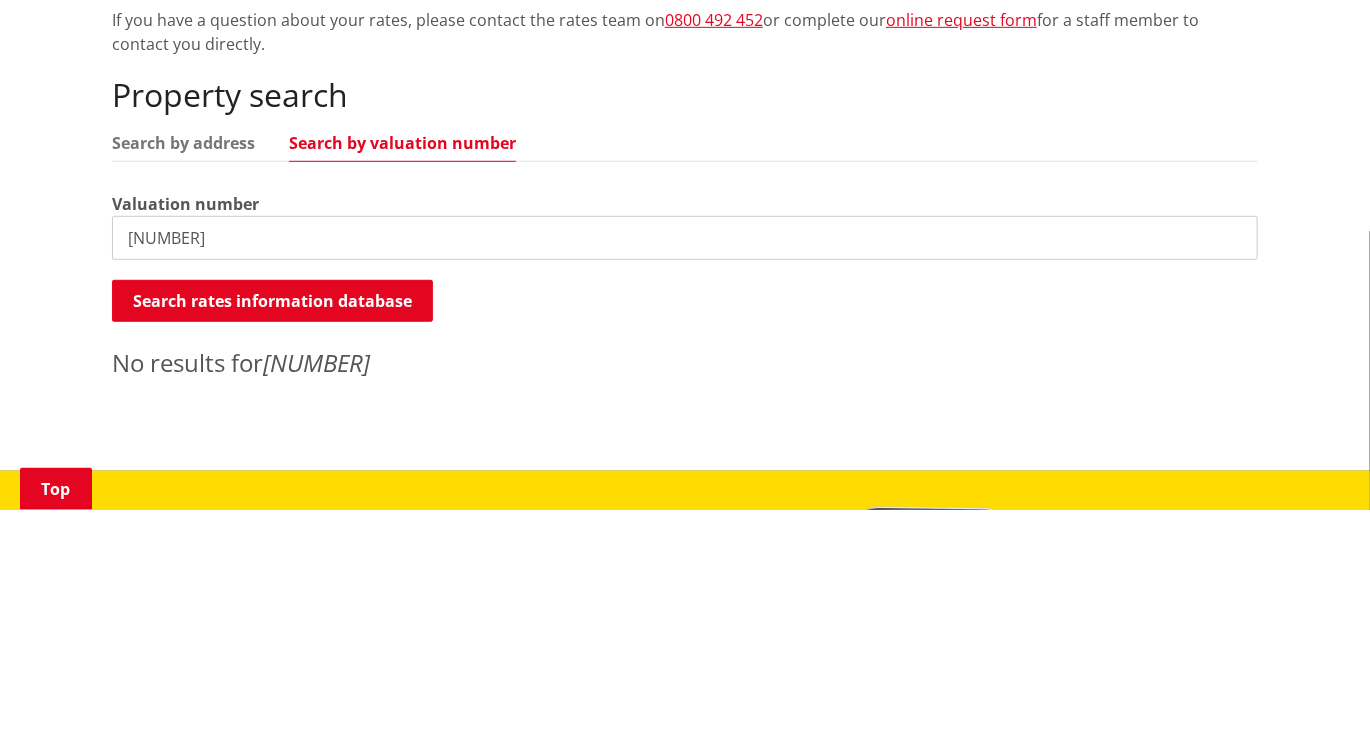 scroll, scrollTop: 310, scrollLeft: 0, axis: vertical 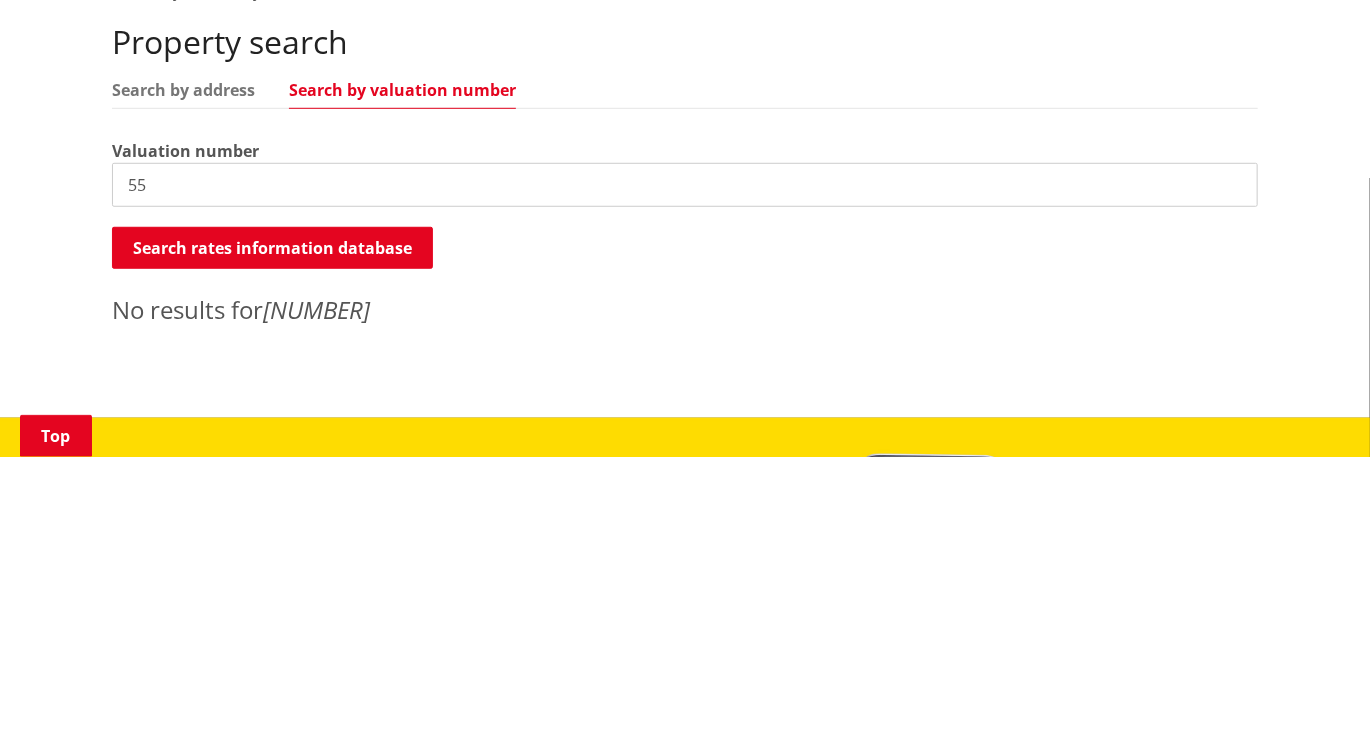 type on "5" 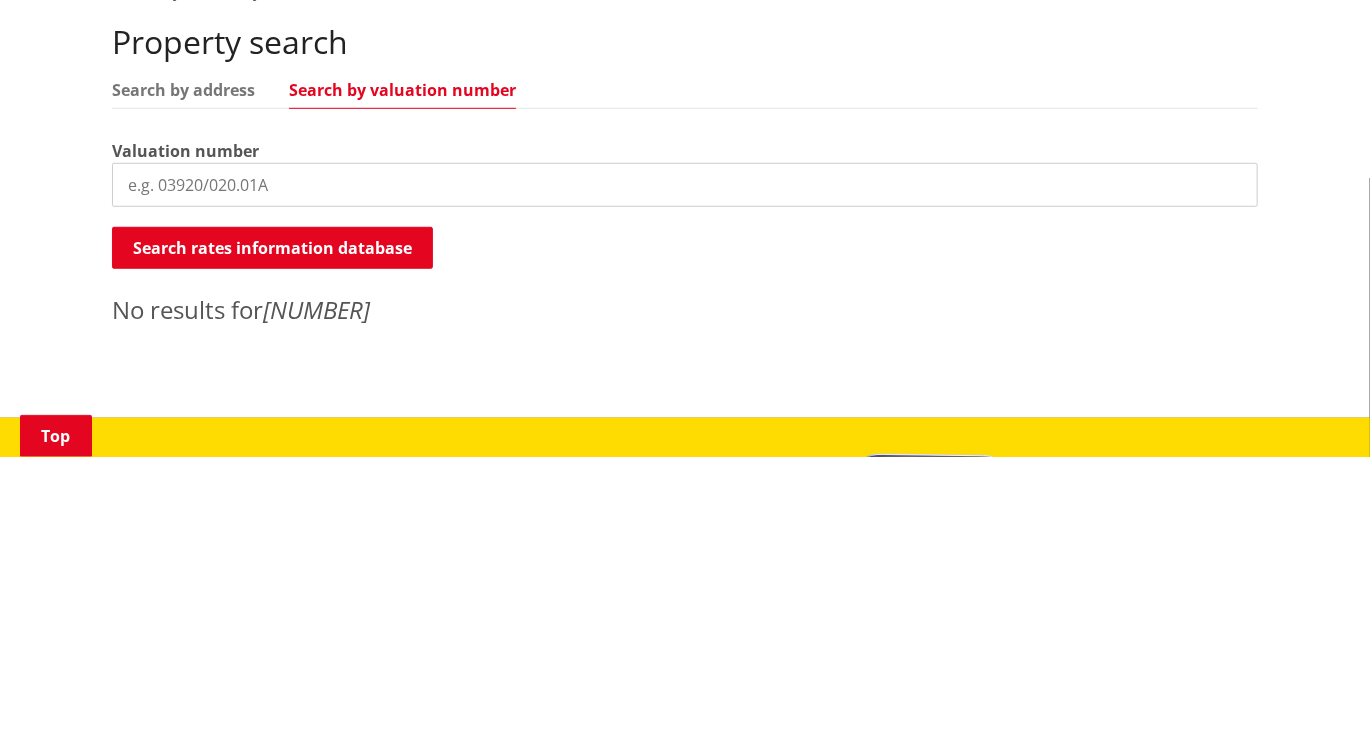 click on "Search by address" at bounding box center (183, 365) 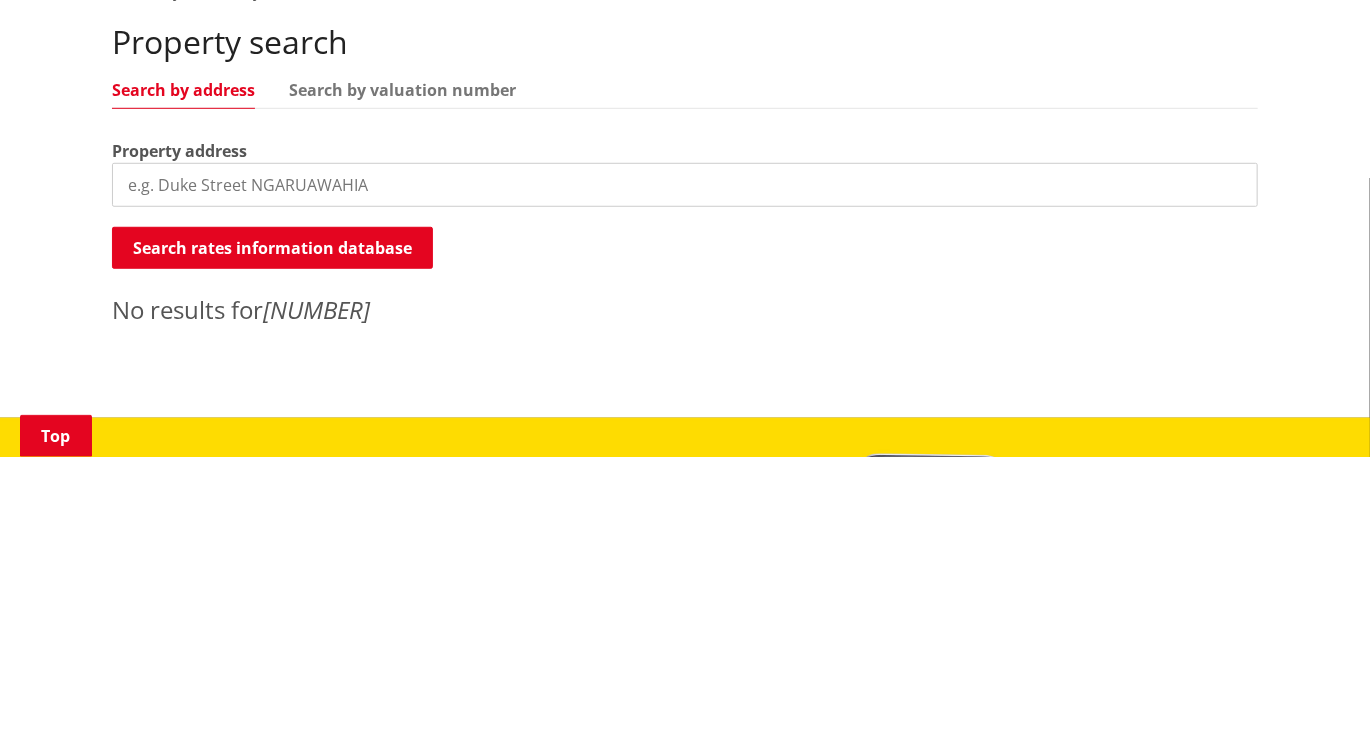 scroll, scrollTop: 310, scrollLeft: 0, axis: vertical 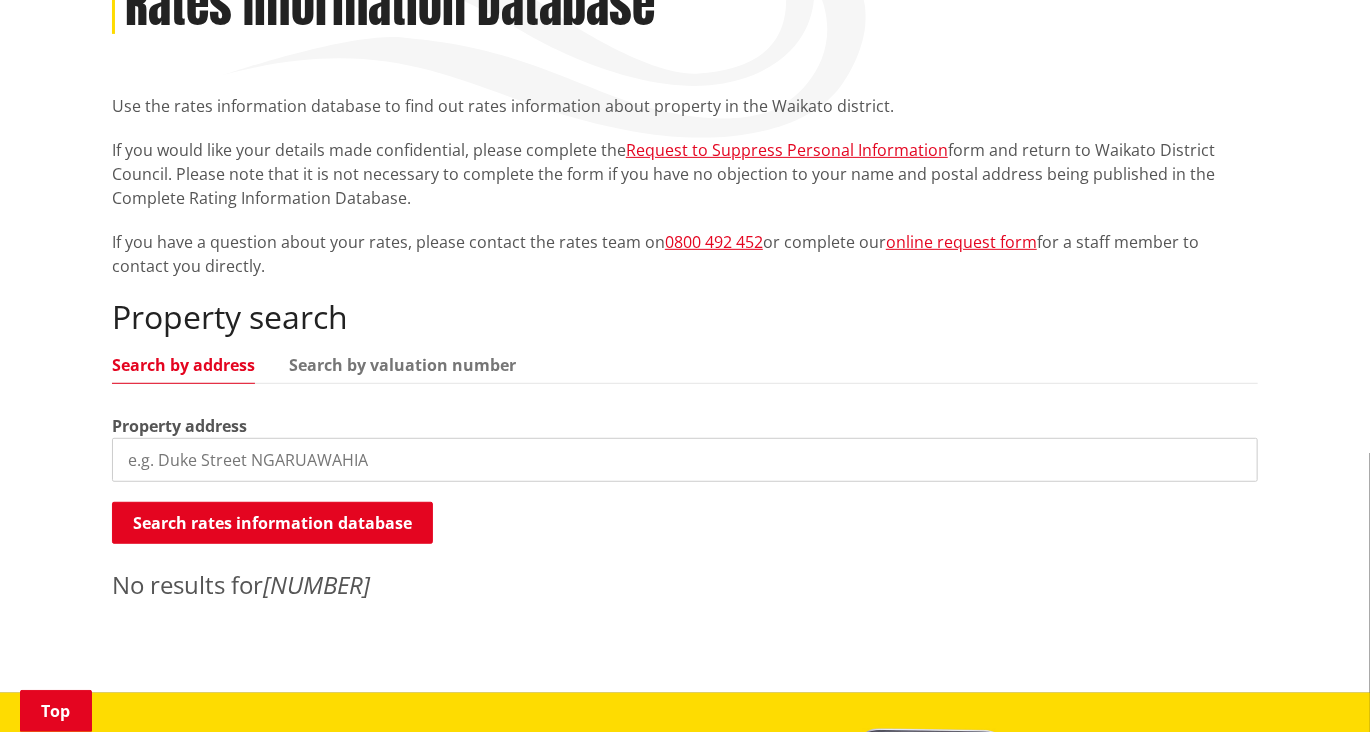 click at bounding box center [685, 460] 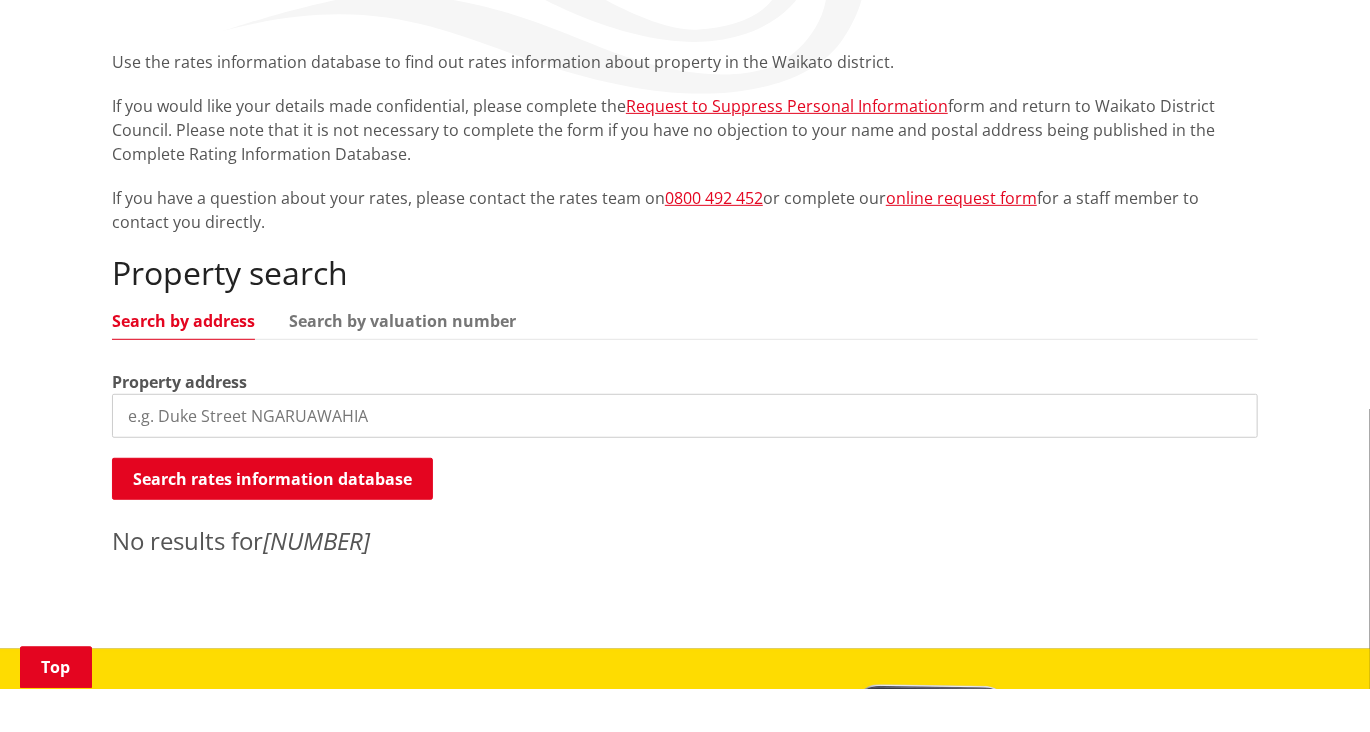 scroll, scrollTop: 310, scrollLeft: 0, axis: vertical 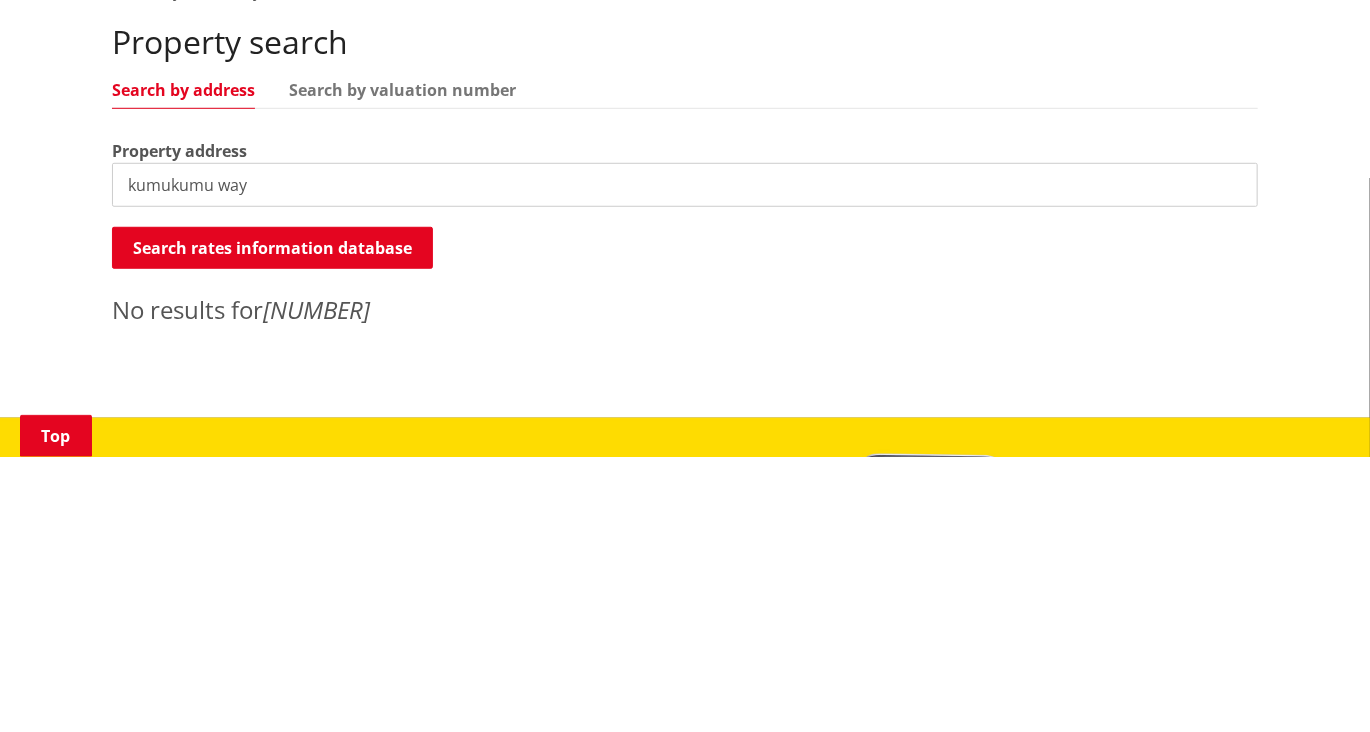 type on "kumukumu way" 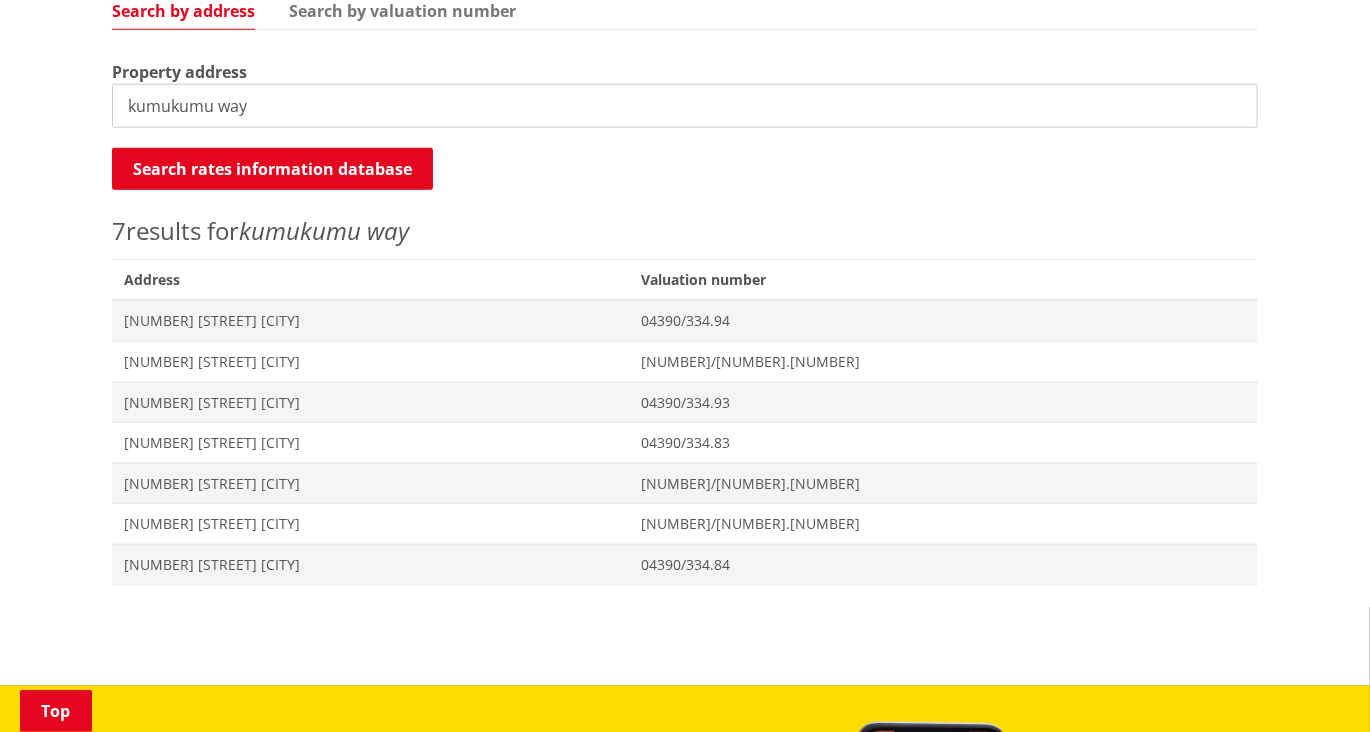 scroll, scrollTop: 666, scrollLeft: 0, axis: vertical 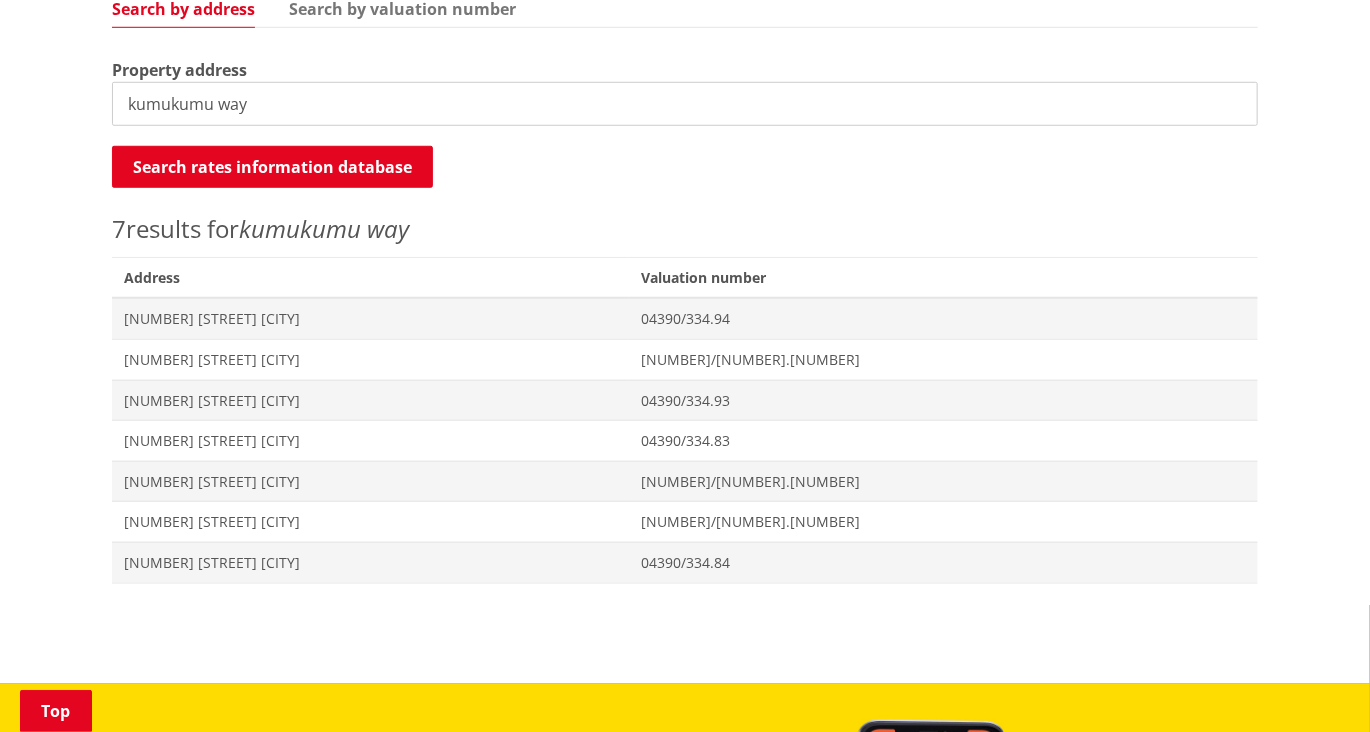 click on "4 Kumukumu Way PVT TE KAUWHATA" at bounding box center [370, 441] 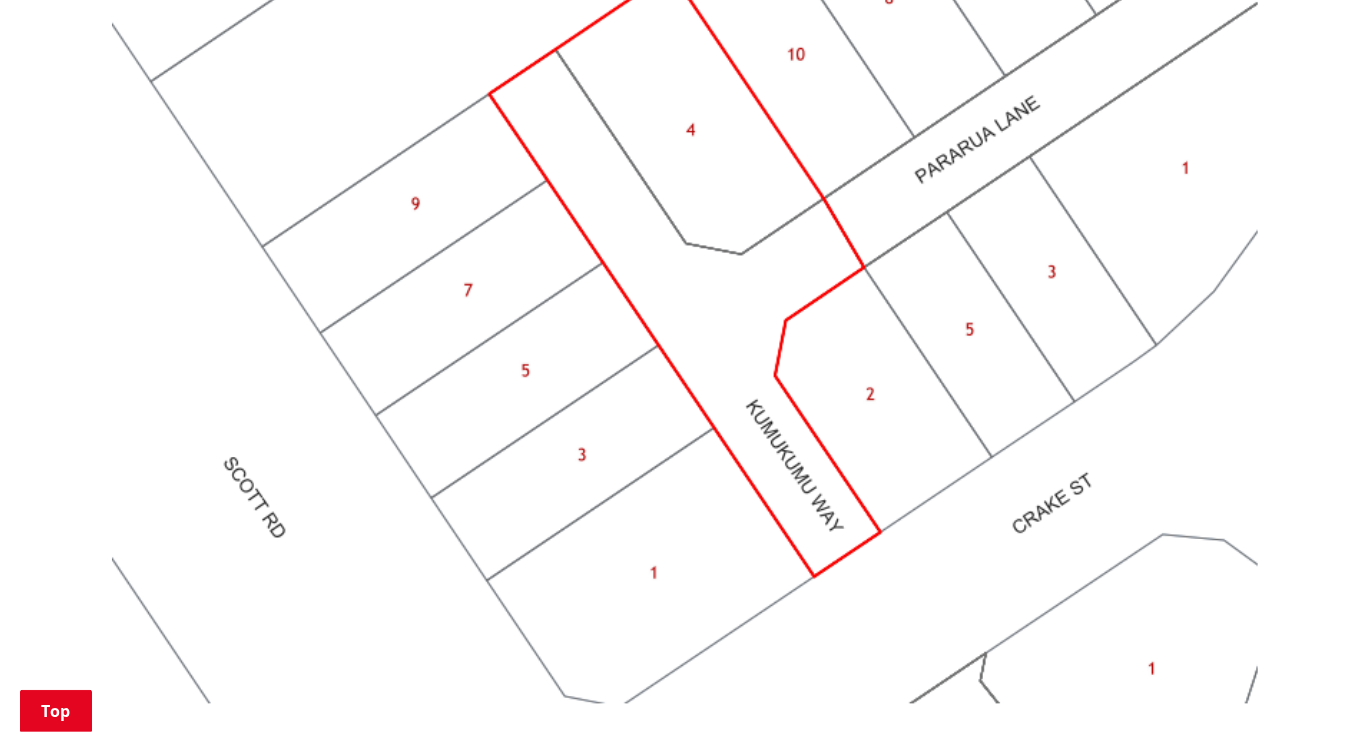 scroll, scrollTop: 1513, scrollLeft: 0, axis: vertical 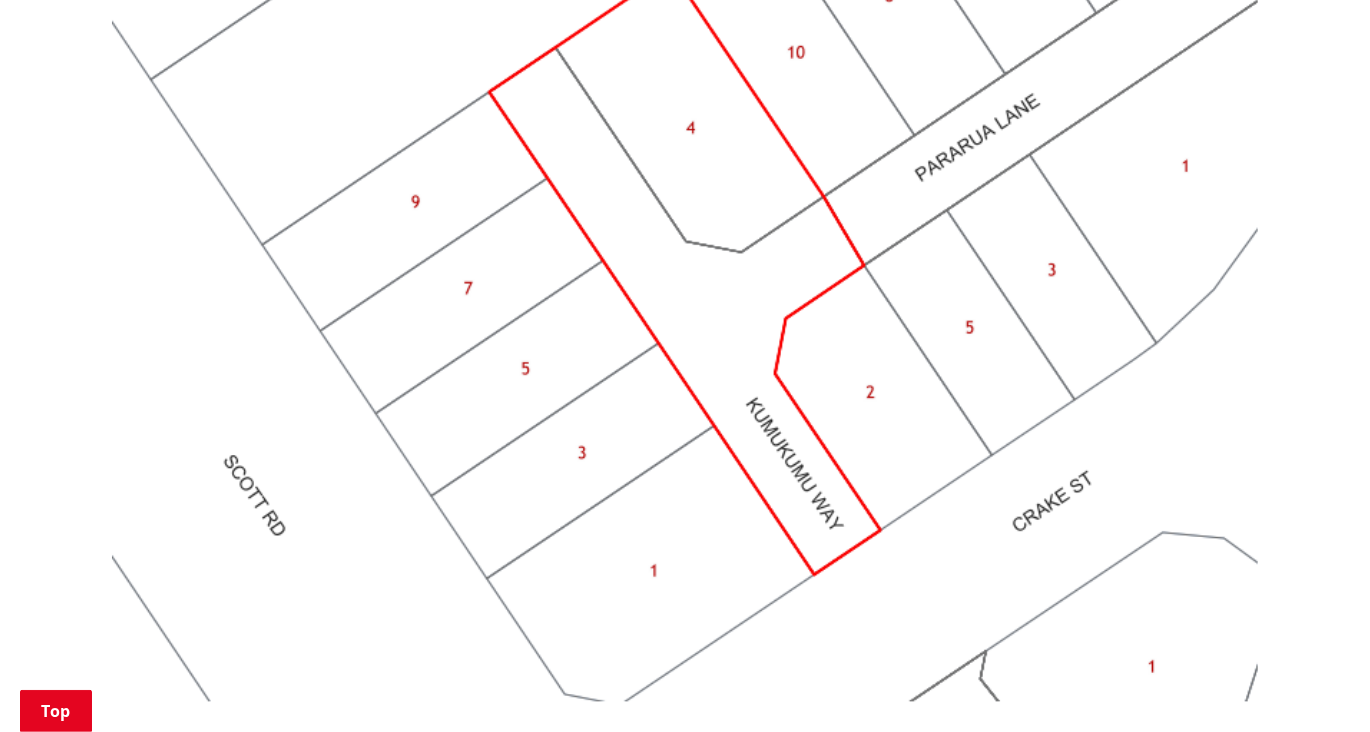 click at bounding box center (685, 273) 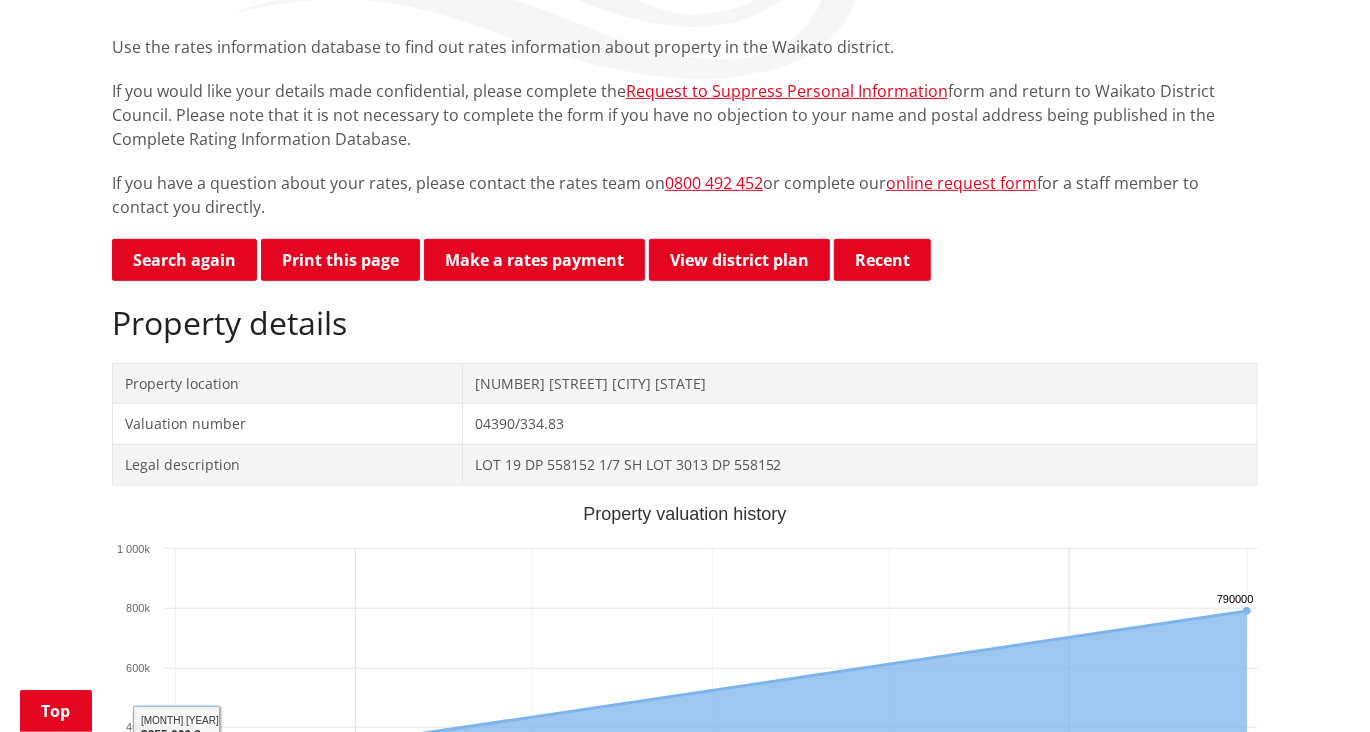 scroll, scrollTop: 369, scrollLeft: 0, axis: vertical 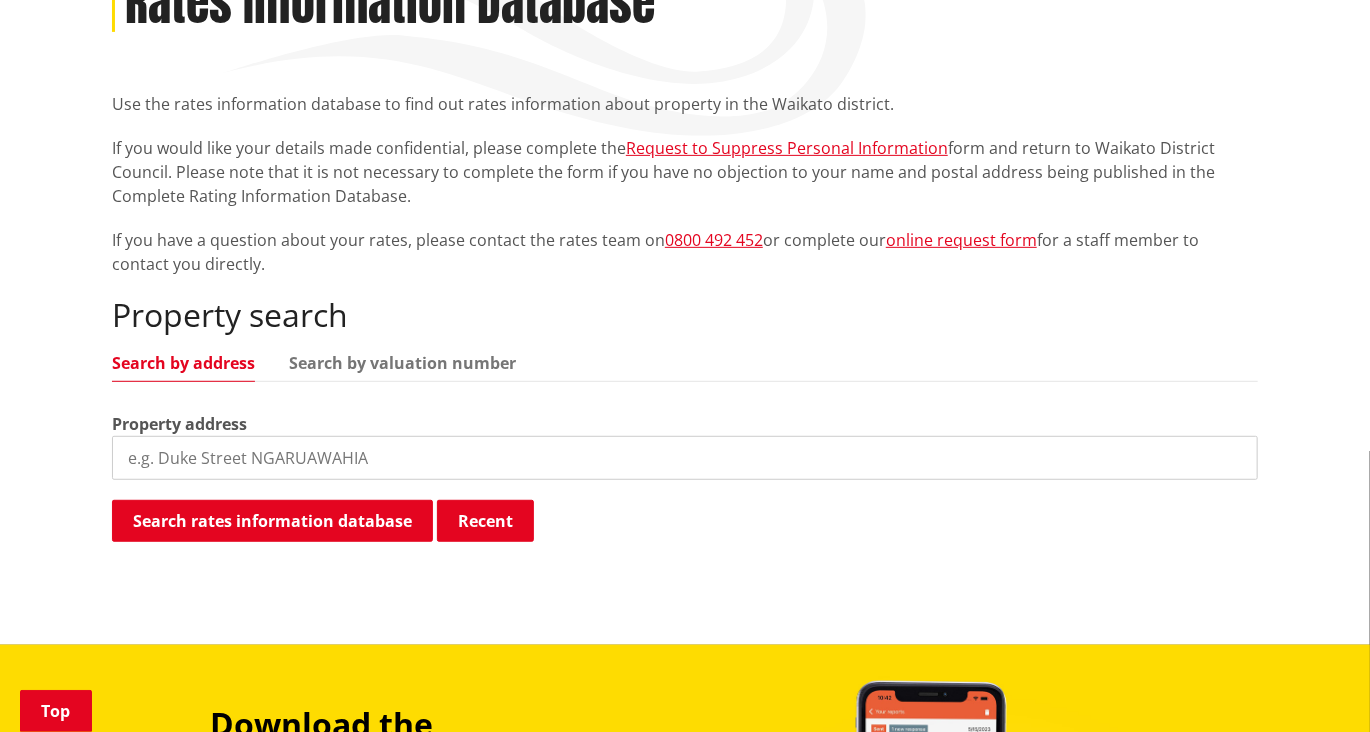 click on "Search by valuation number" at bounding box center [402, 363] 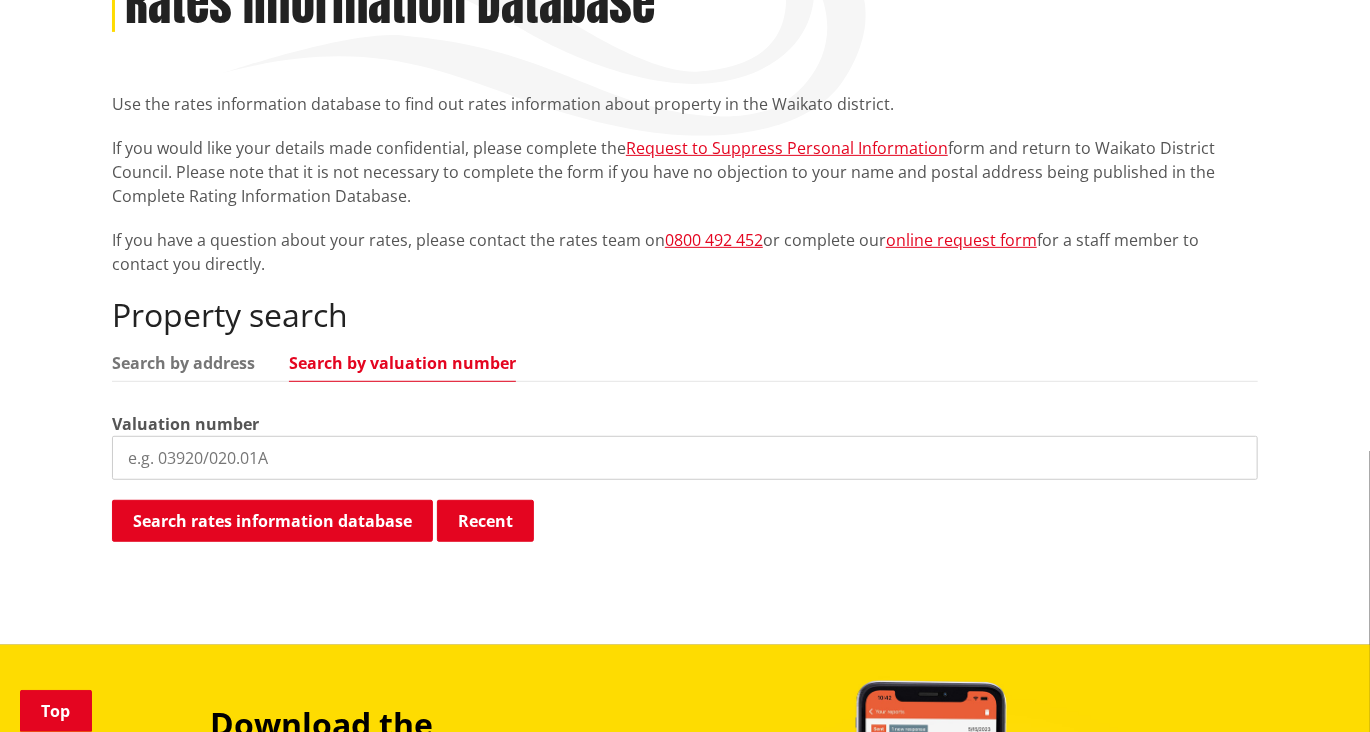 click at bounding box center [685, 458] 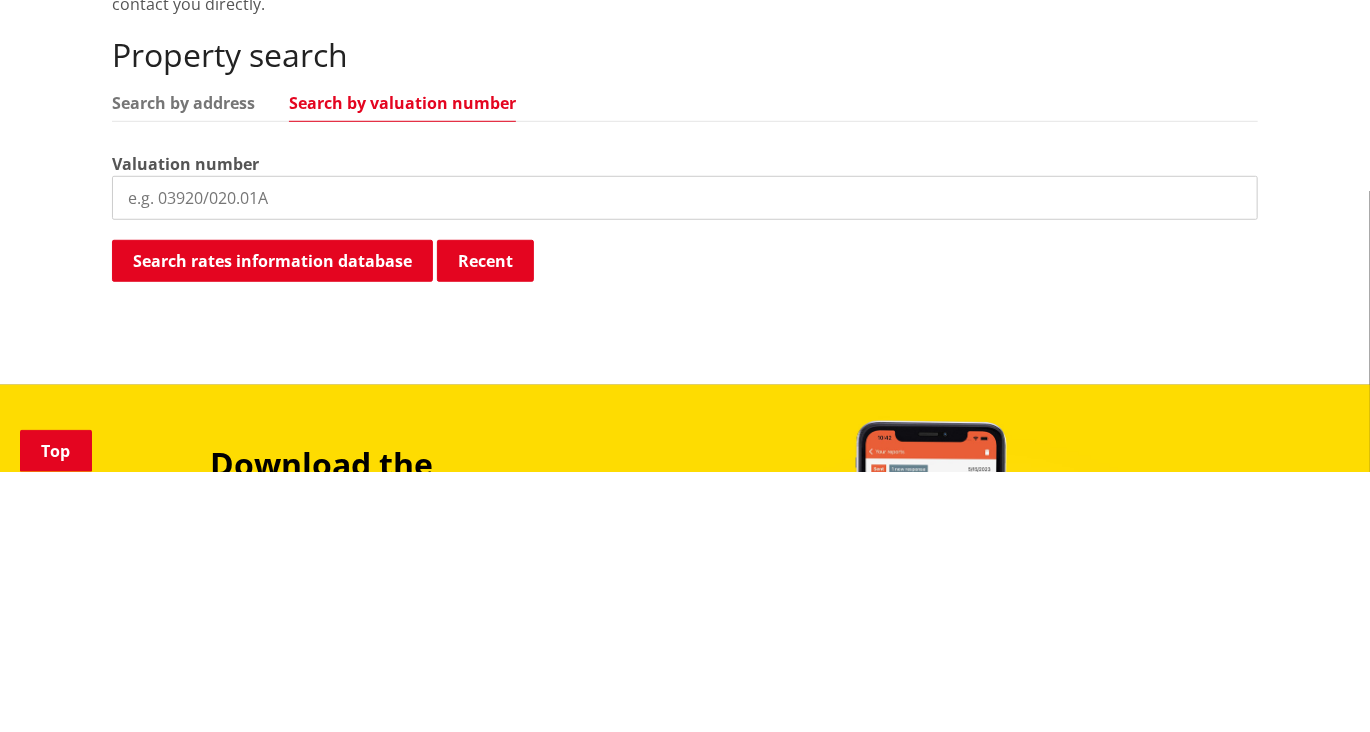 scroll, scrollTop: 312, scrollLeft: 0, axis: vertical 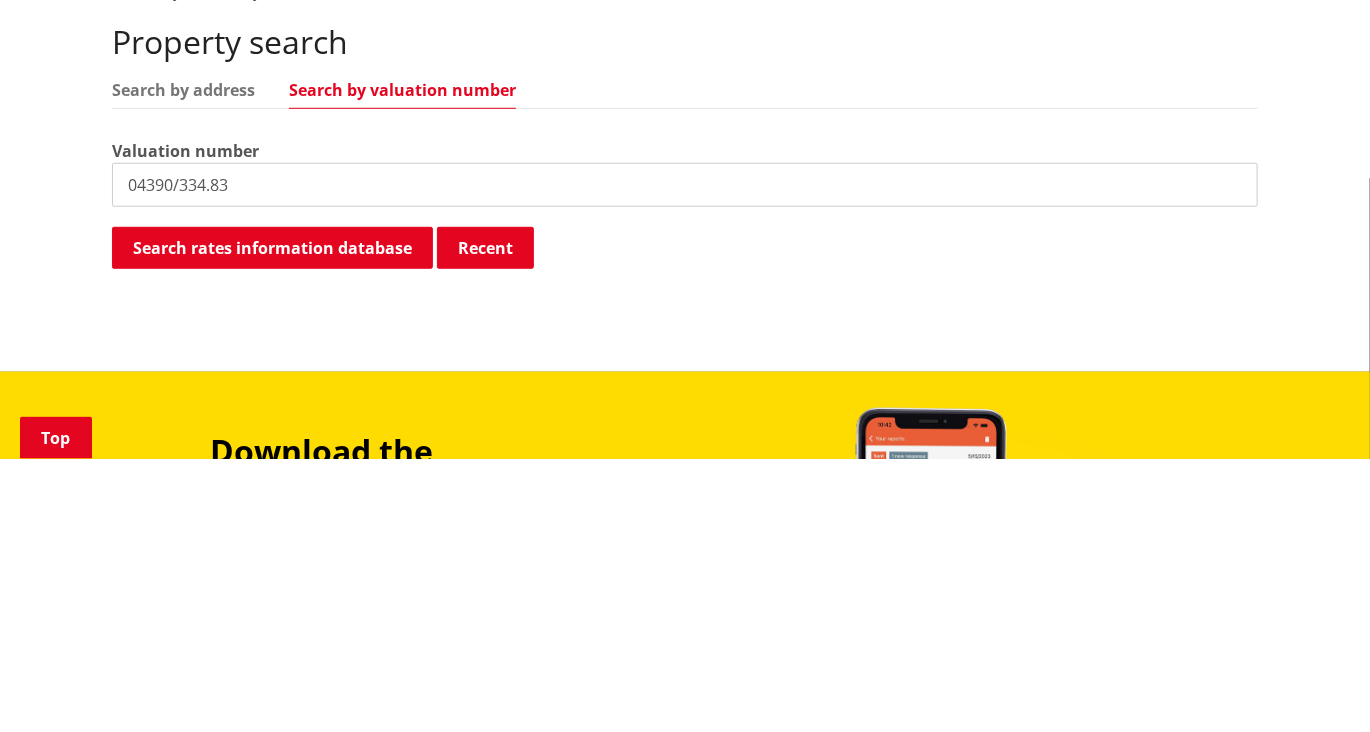 type on "04390/334.83" 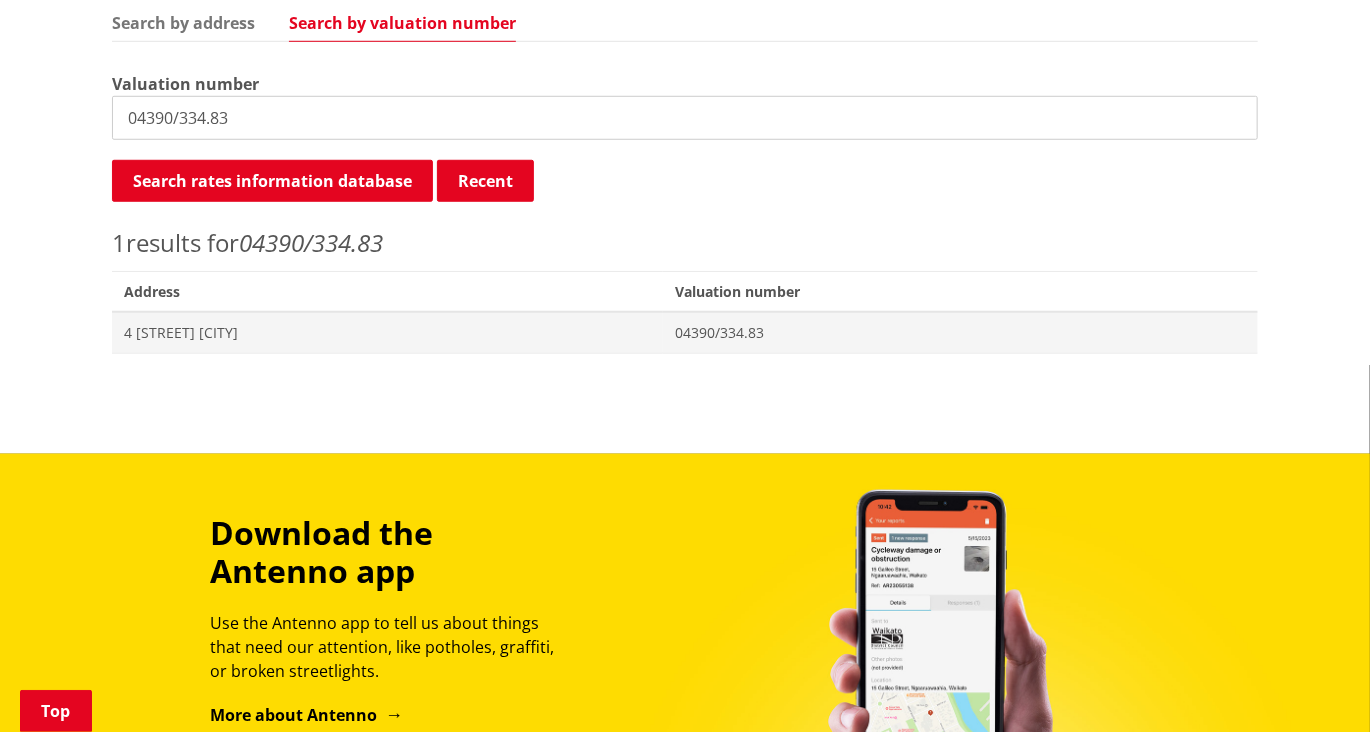 scroll, scrollTop: 655, scrollLeft: 0, axis: vertical 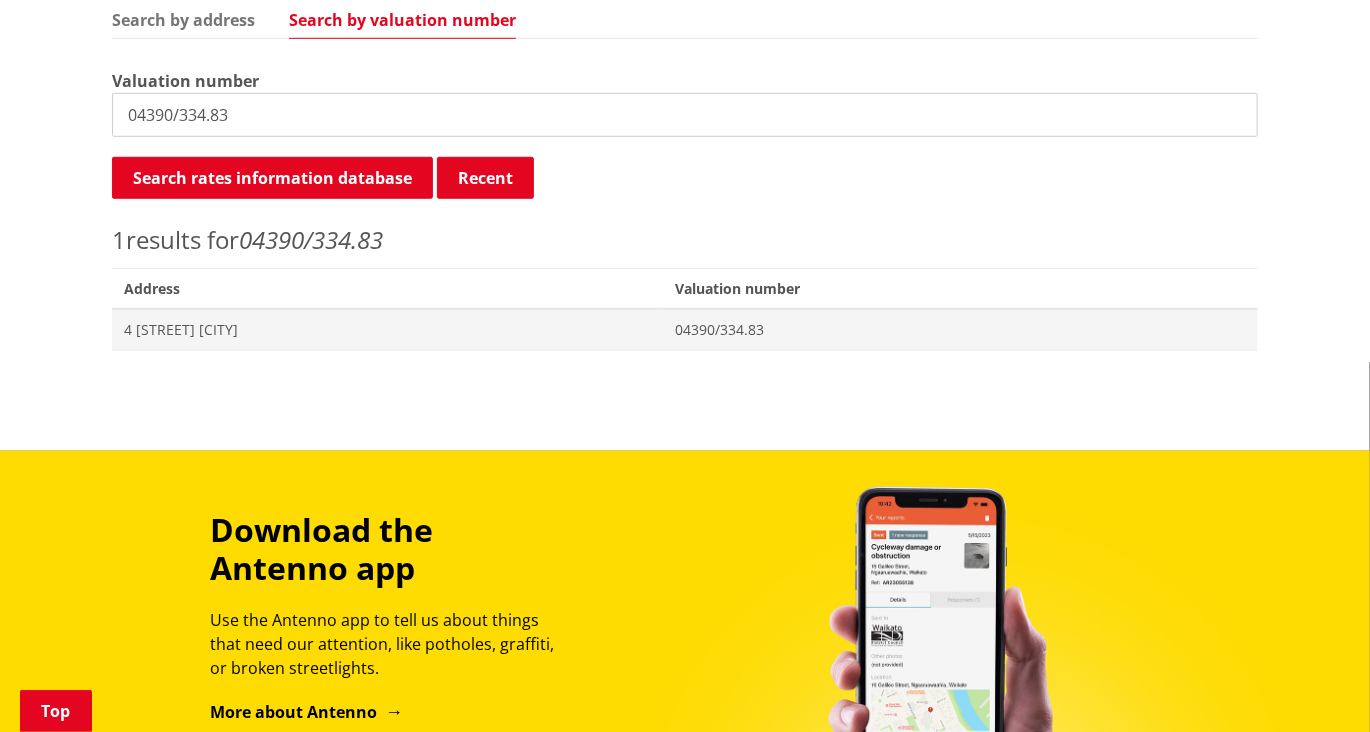 click on "4 Kumukumu Way PVT TE KAUWHATA" at bounding box center (387, 330) 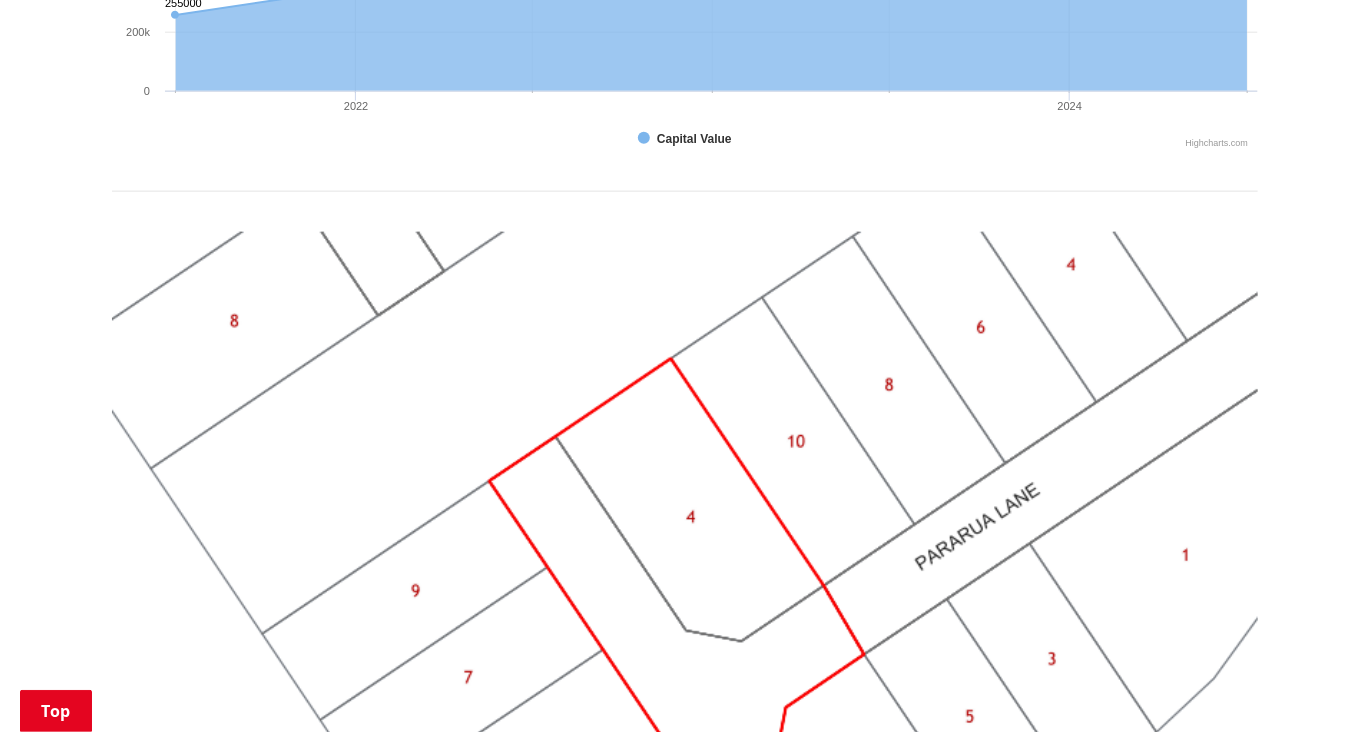 scroll, scrollTop: 1124, scrollLeft: 0, axis: vertical 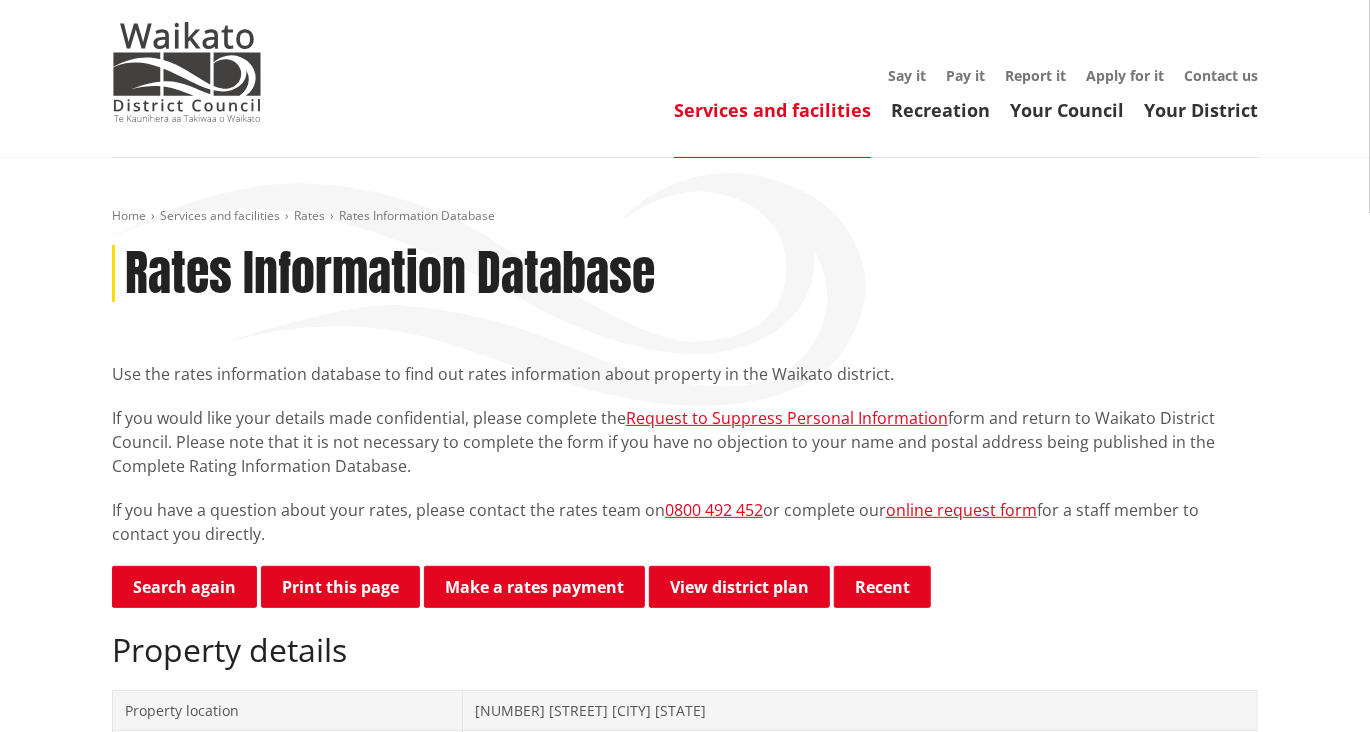 click on "Make a rates payment" at bounding box center (534, 587) 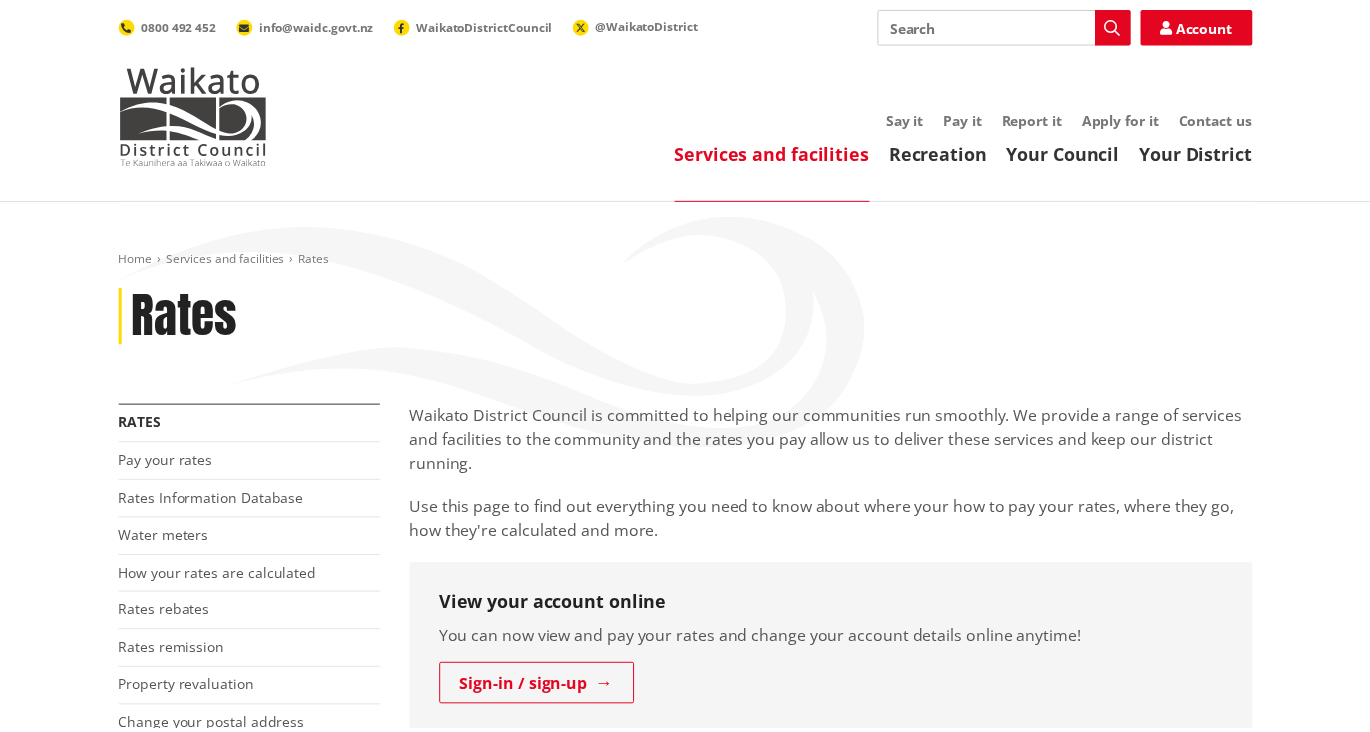 scroll, scrollTop: 0, scrollLeft: 0, axis: both 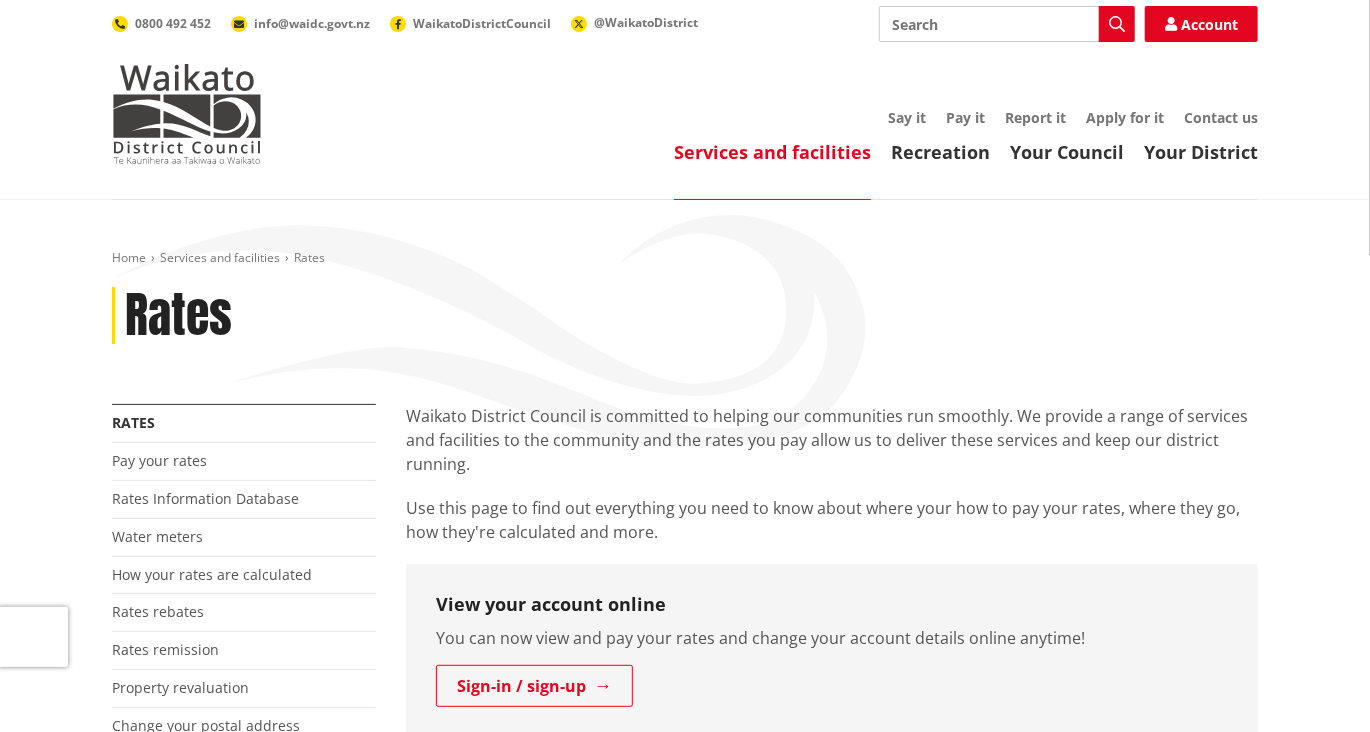 click on "Your Council" at bounding box center (1067, 152) 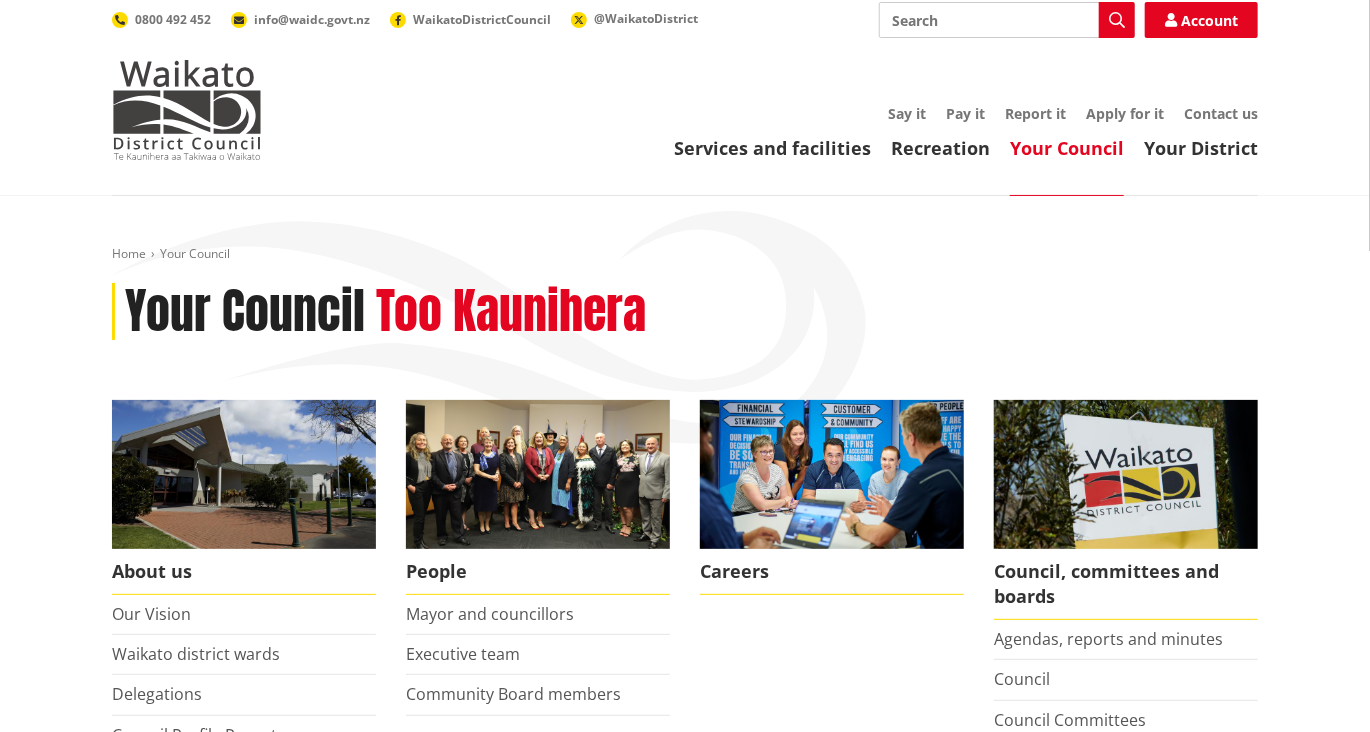 scroll, scrollTop: 0, scrollLeft: 0, axis: both 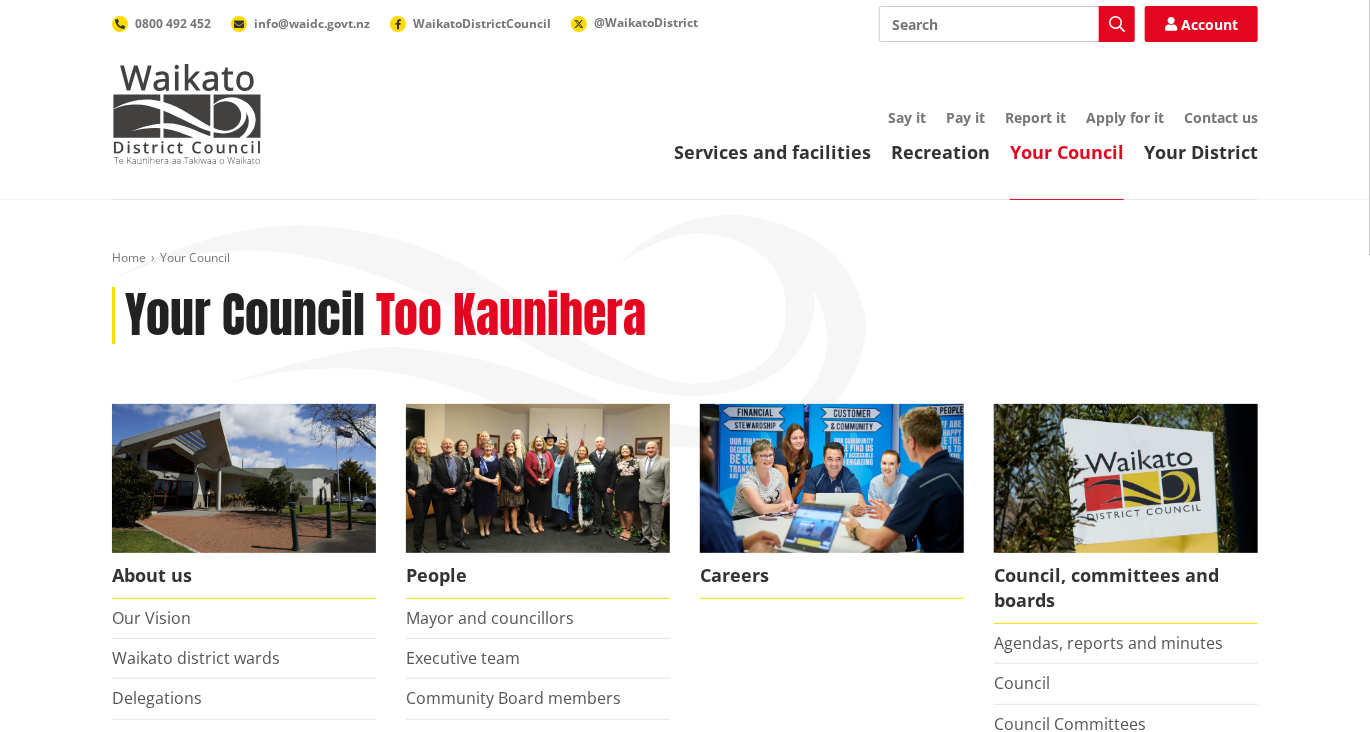 click on "WaikatoDistrictCouncil" at bounding box center [482, 23] 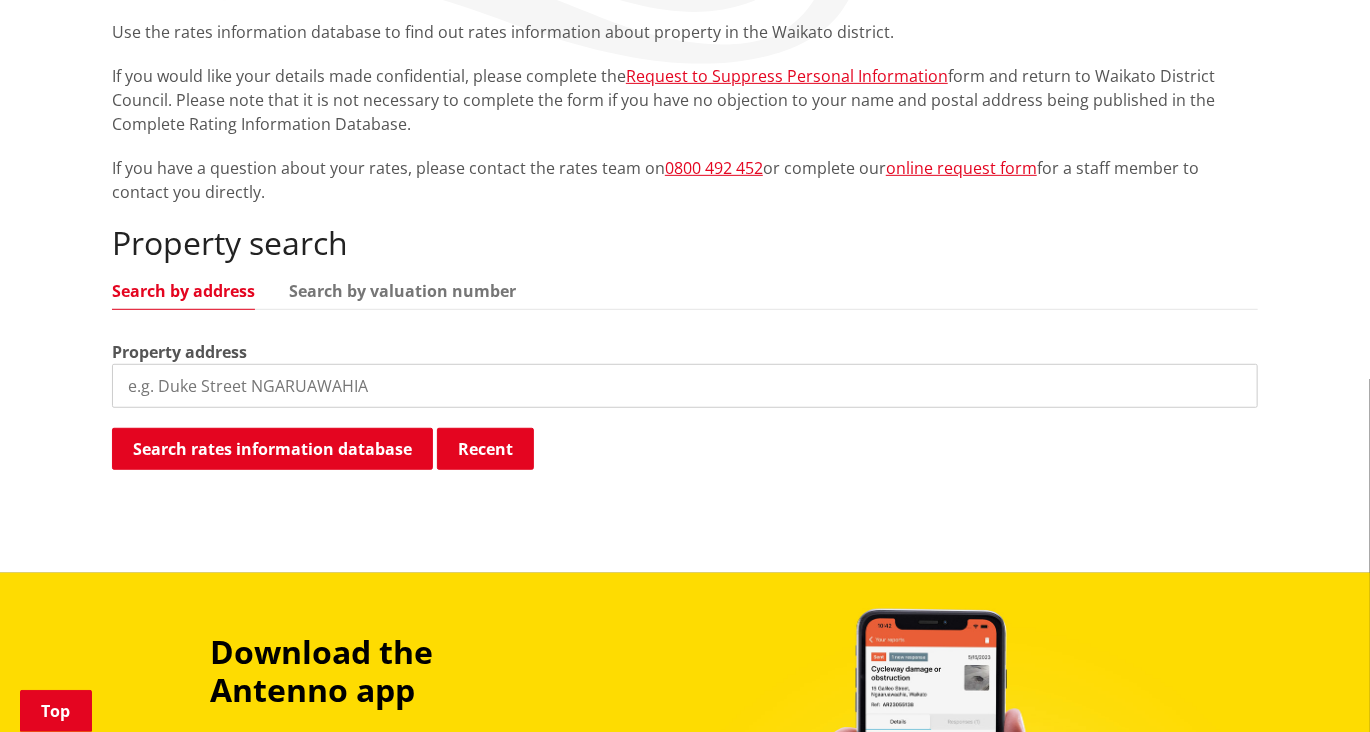 scroll, scrollTop: 385, scrollLeft: 0, axis: vertical 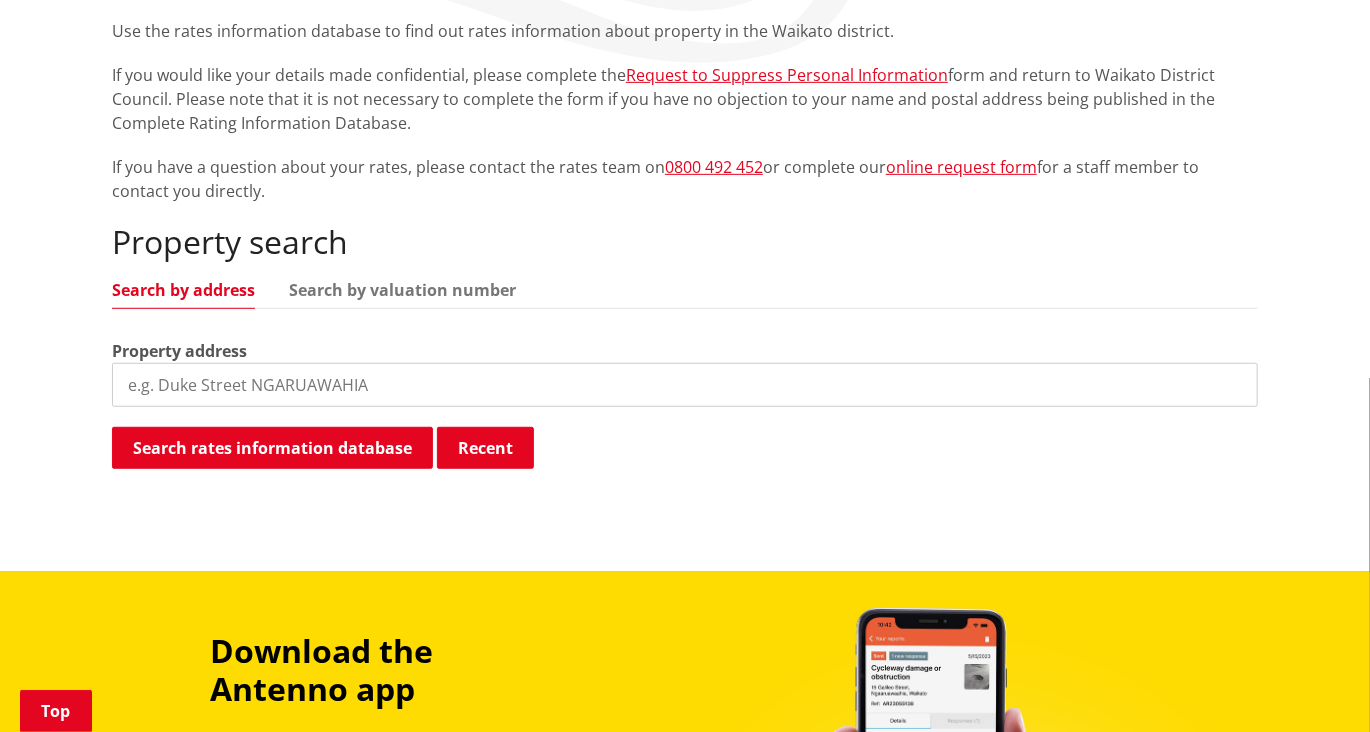 click at bounding box center [685, 385] 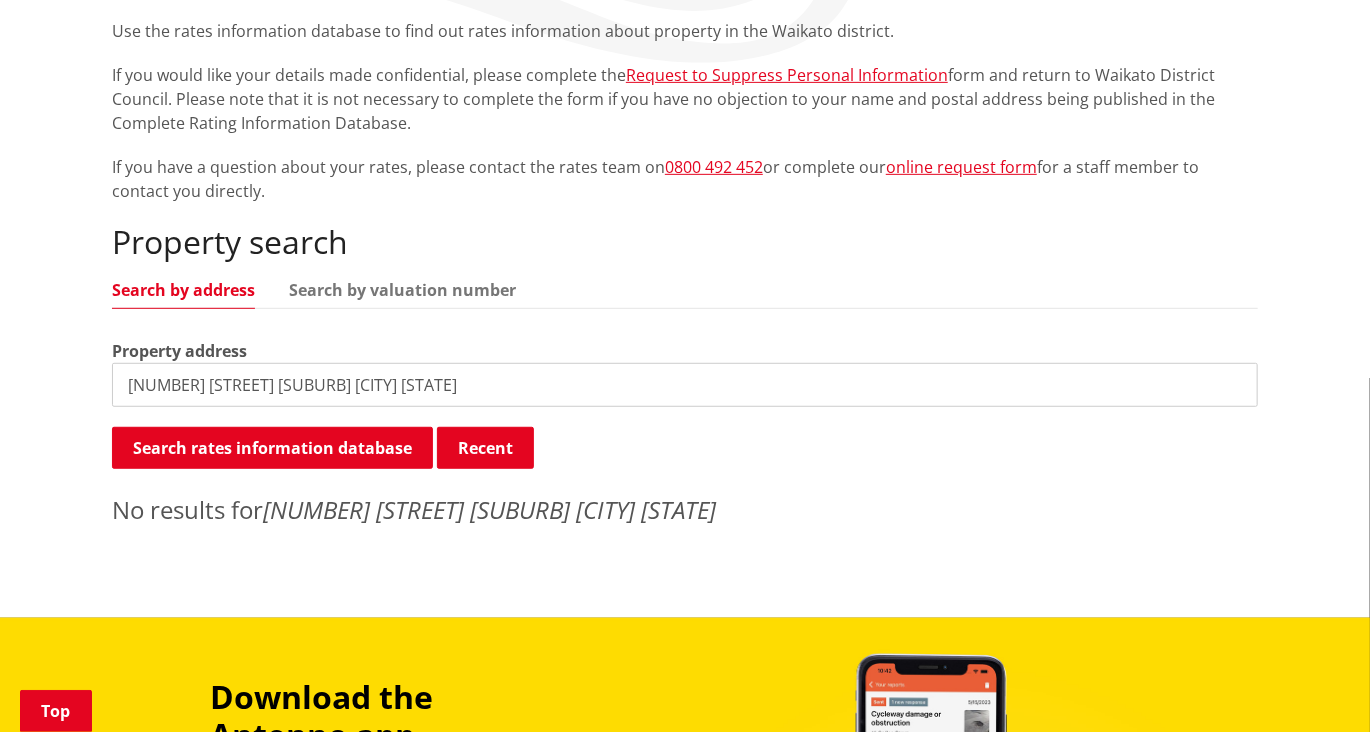 click on "4 pararua lane lakeside te kauwhata" at bounding box center [685, 385] 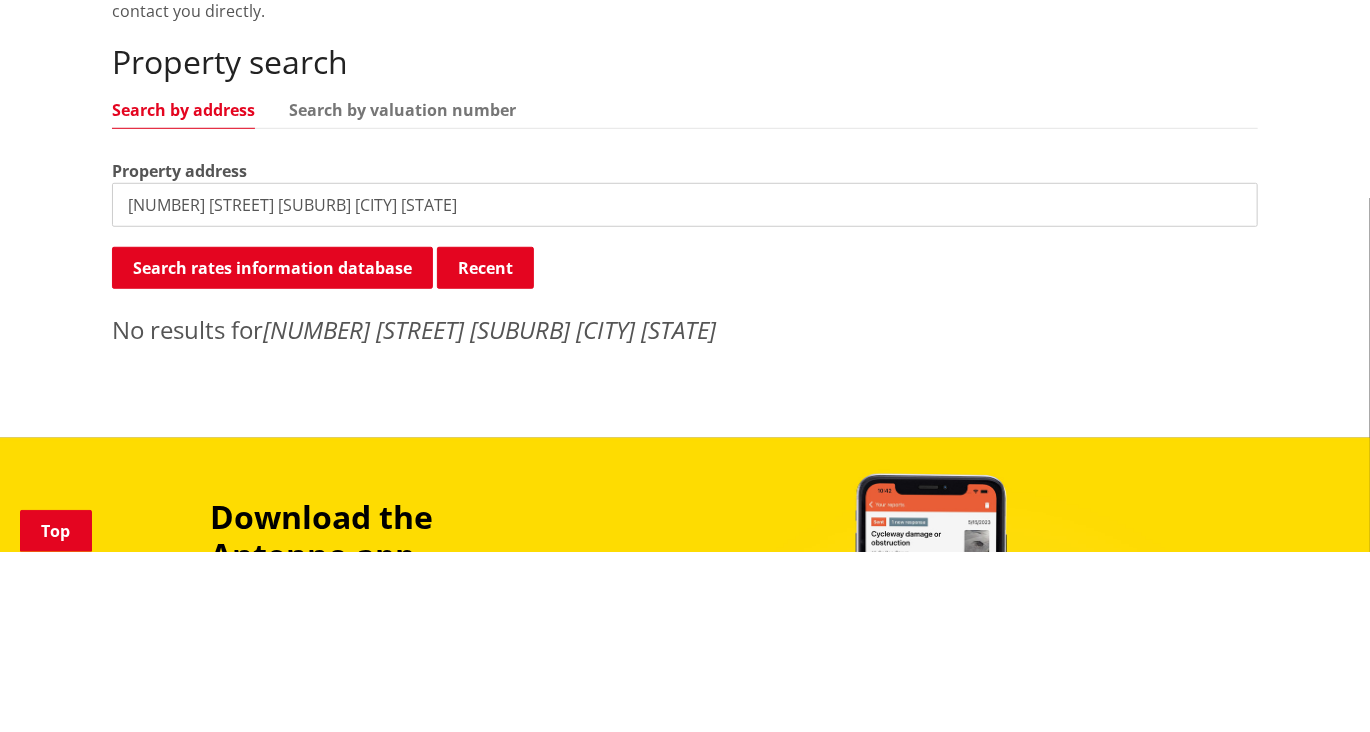 scroll, scrollTop: 385, scrollLeft: 0, axis: vertical 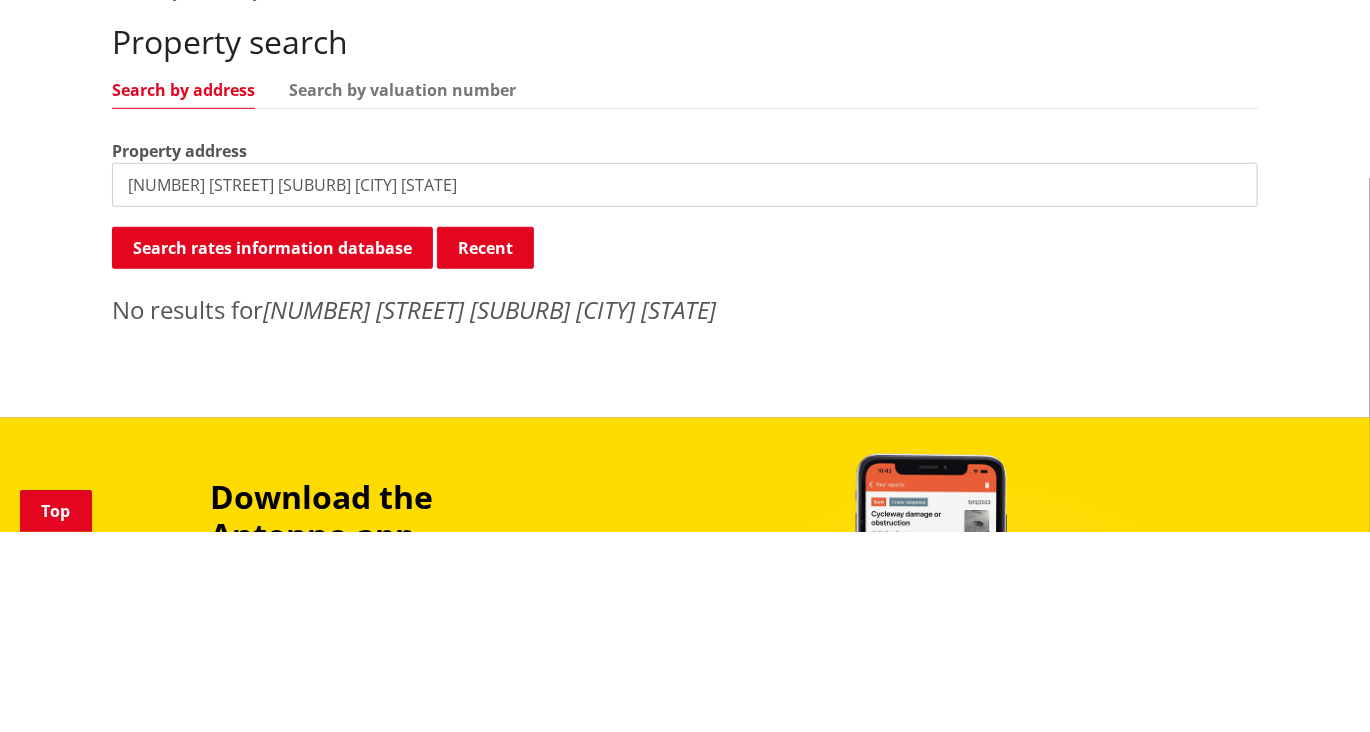 type on "10 pararua lane lakeside te kauwhata" 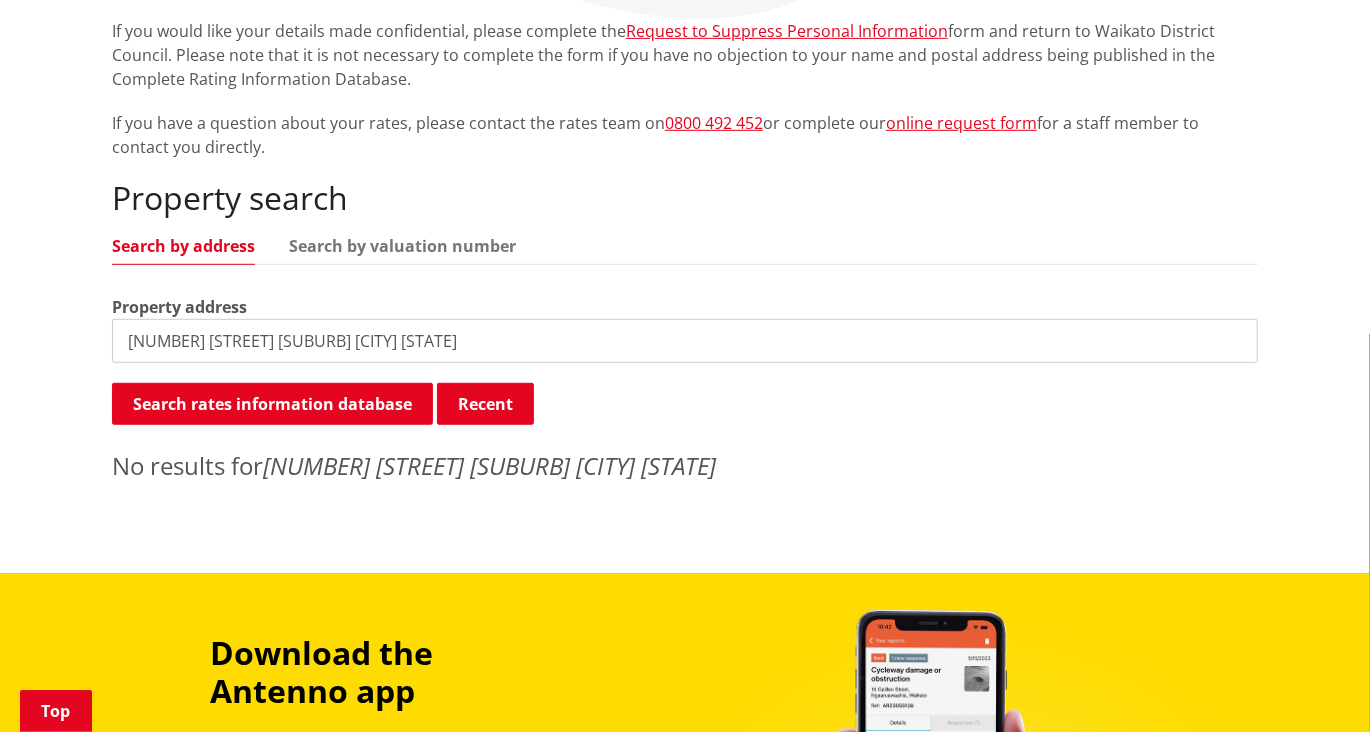 scroll, scrollTop: 0, scrollLeft: 0, axis: both 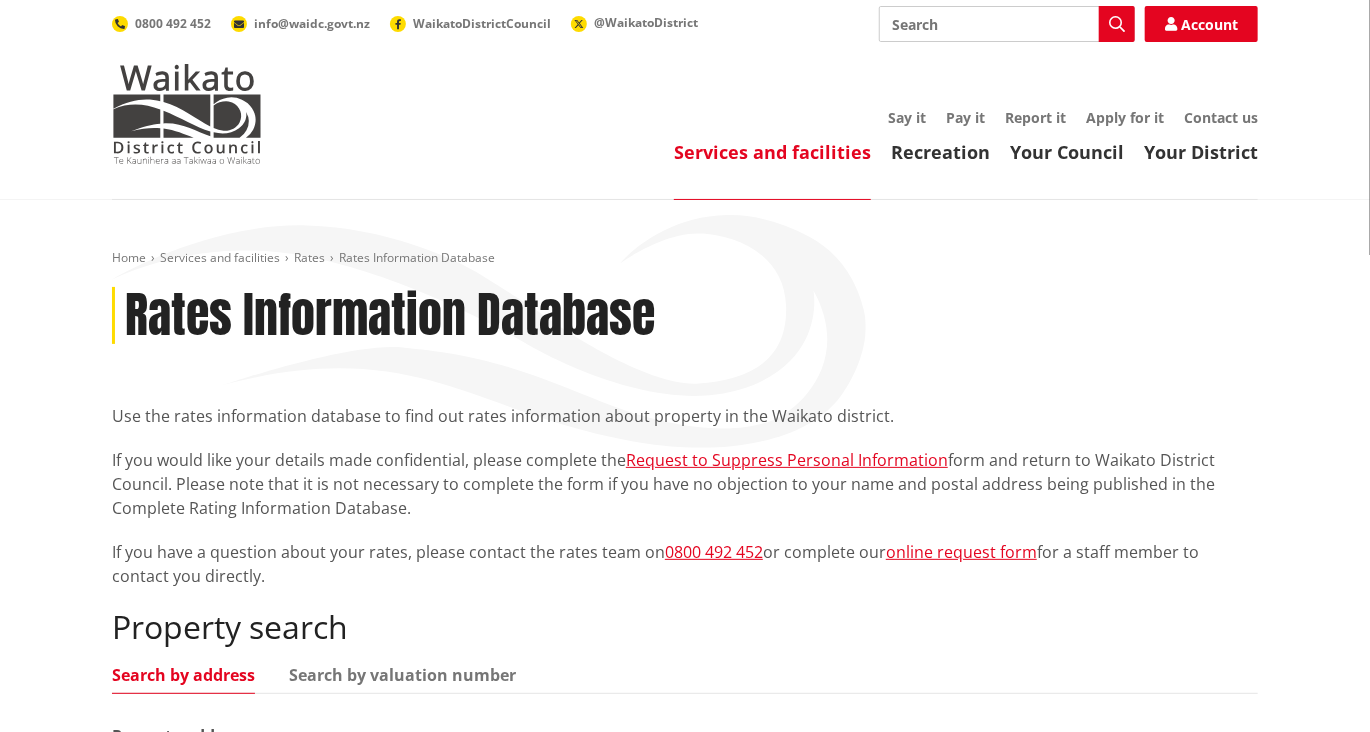 click on "Contact us" at bounding box center (1221, 117) 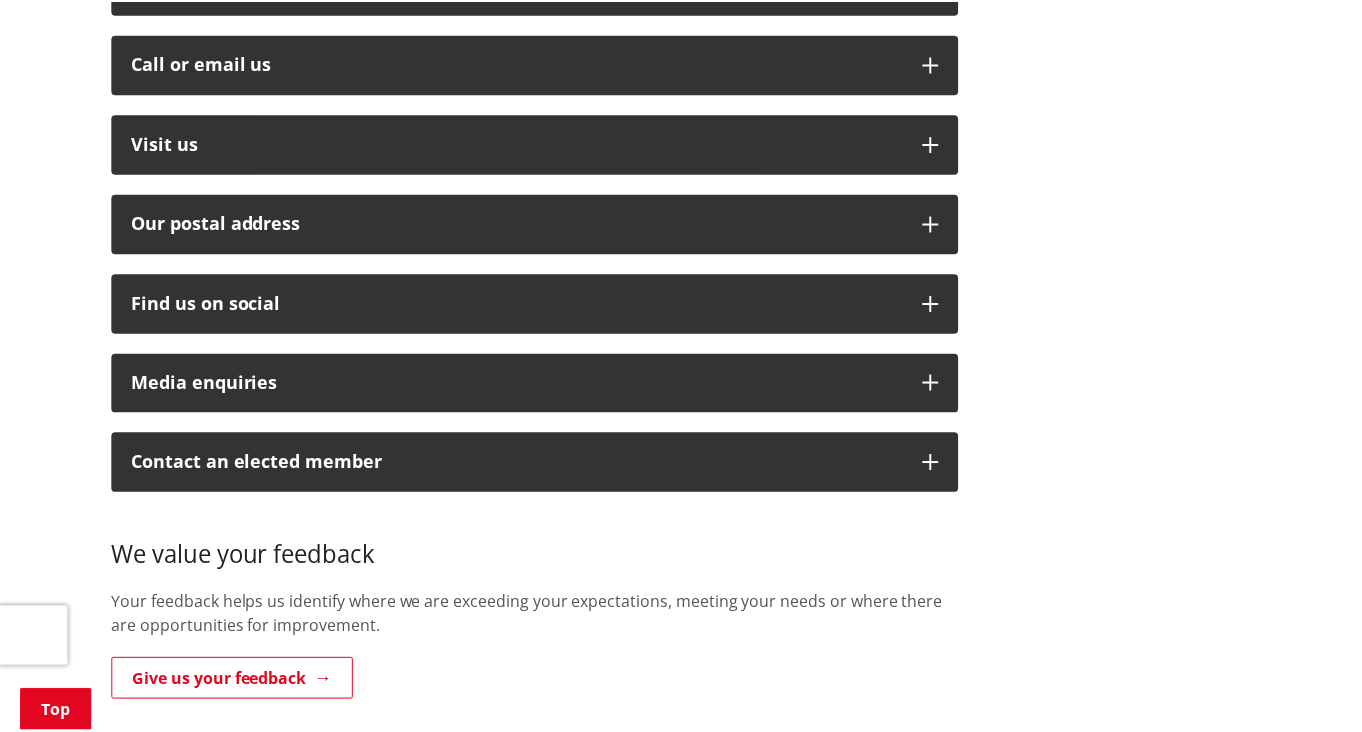 scroll, scrollTop: 669, scrollLeft: 0, axis: vertical 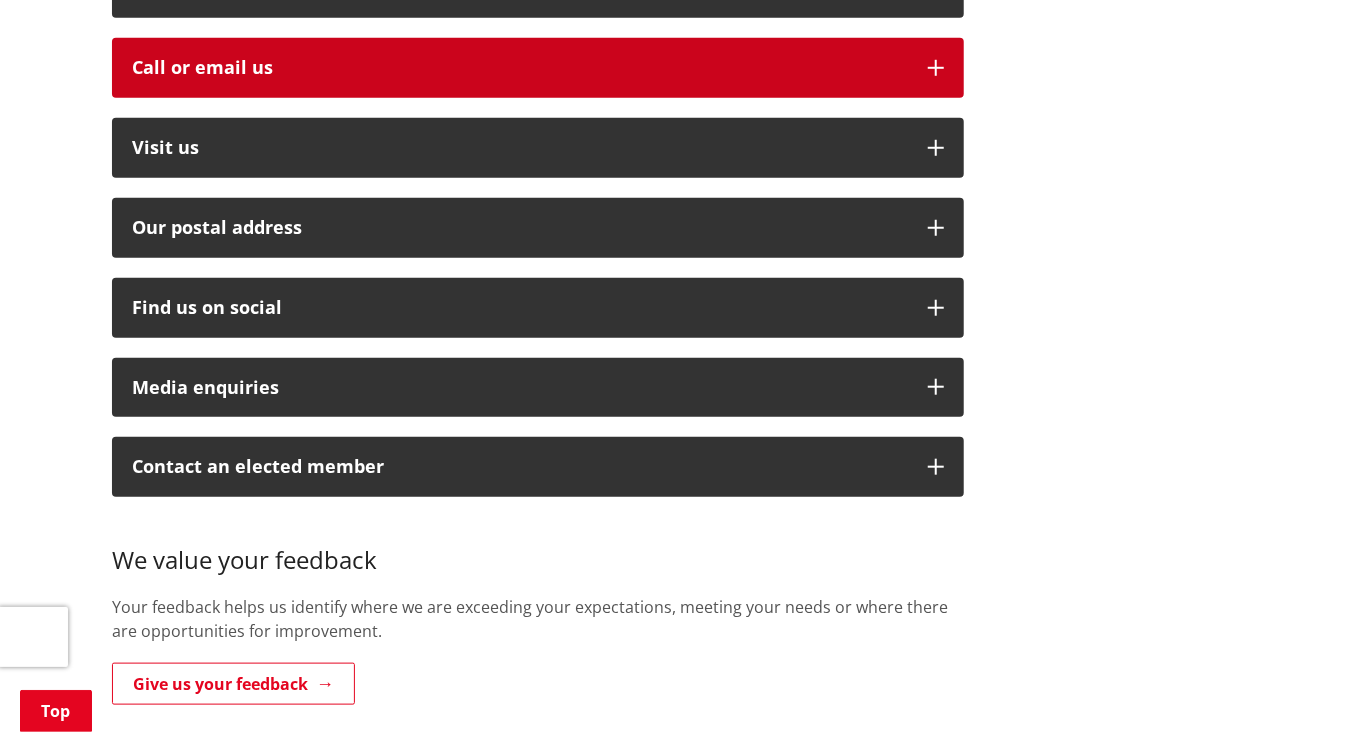 click on "Call or email us" at bounding box center [520, 68] 